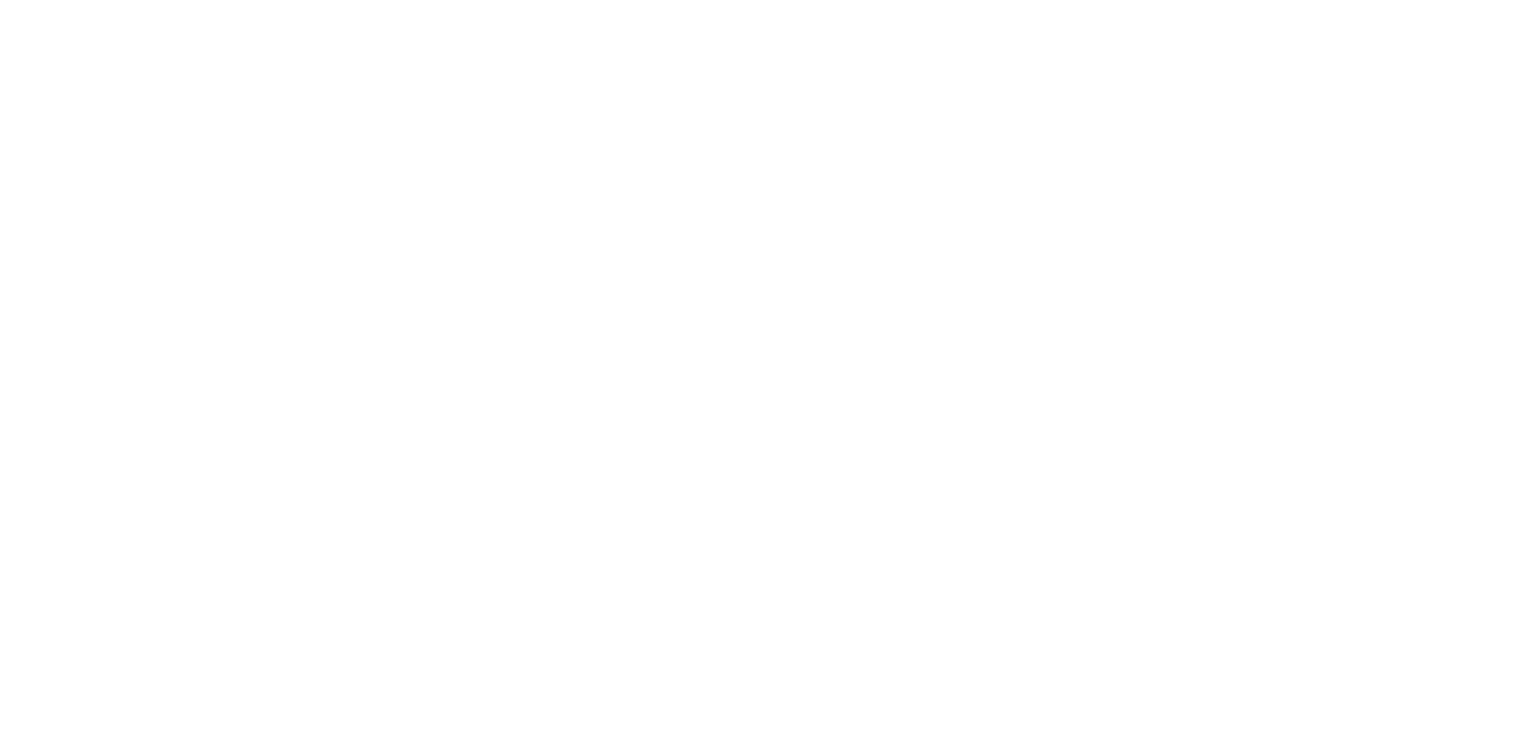 scroll, scrollTop: 0, scrollLeft: 0, axis: both 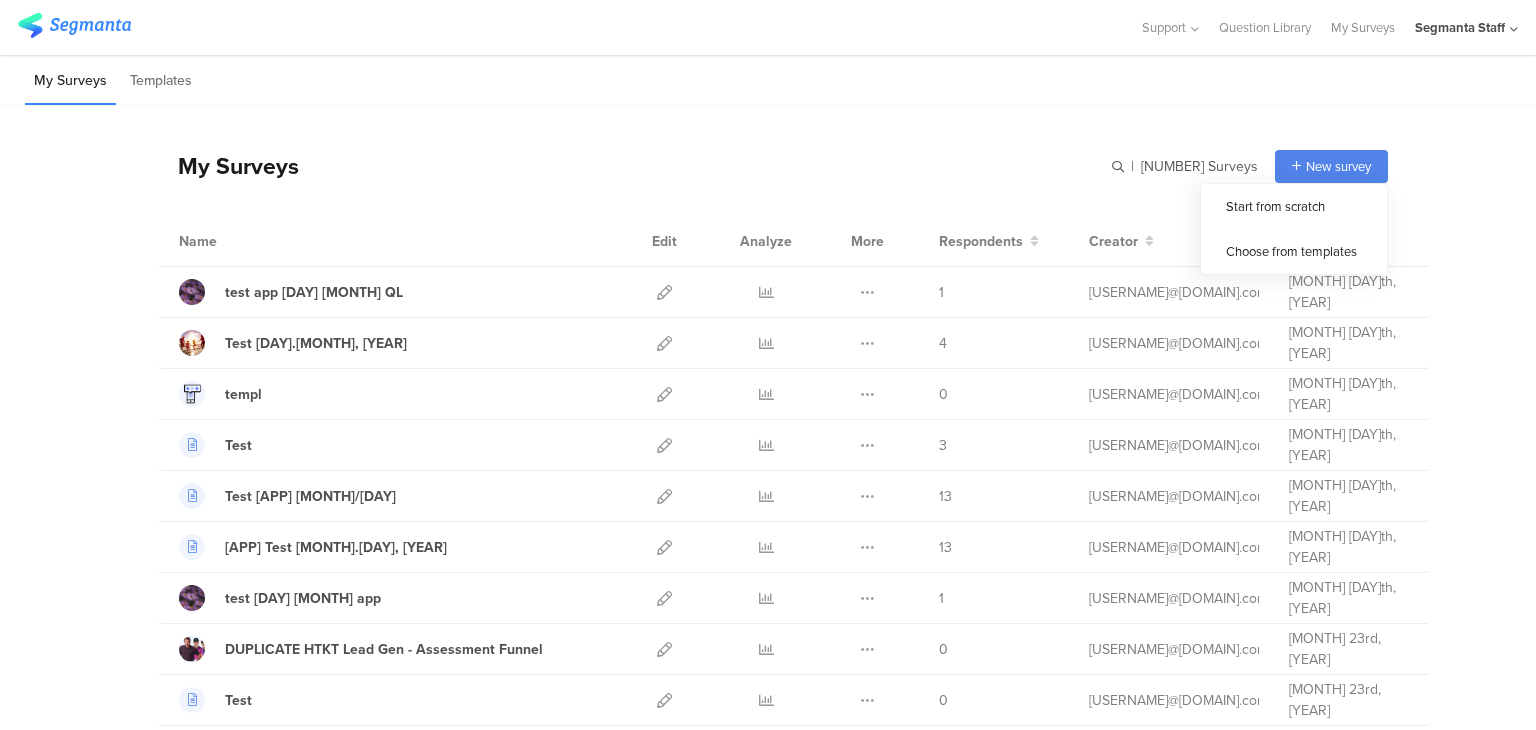 click on "New survey" at bounding box center (1338, 166) 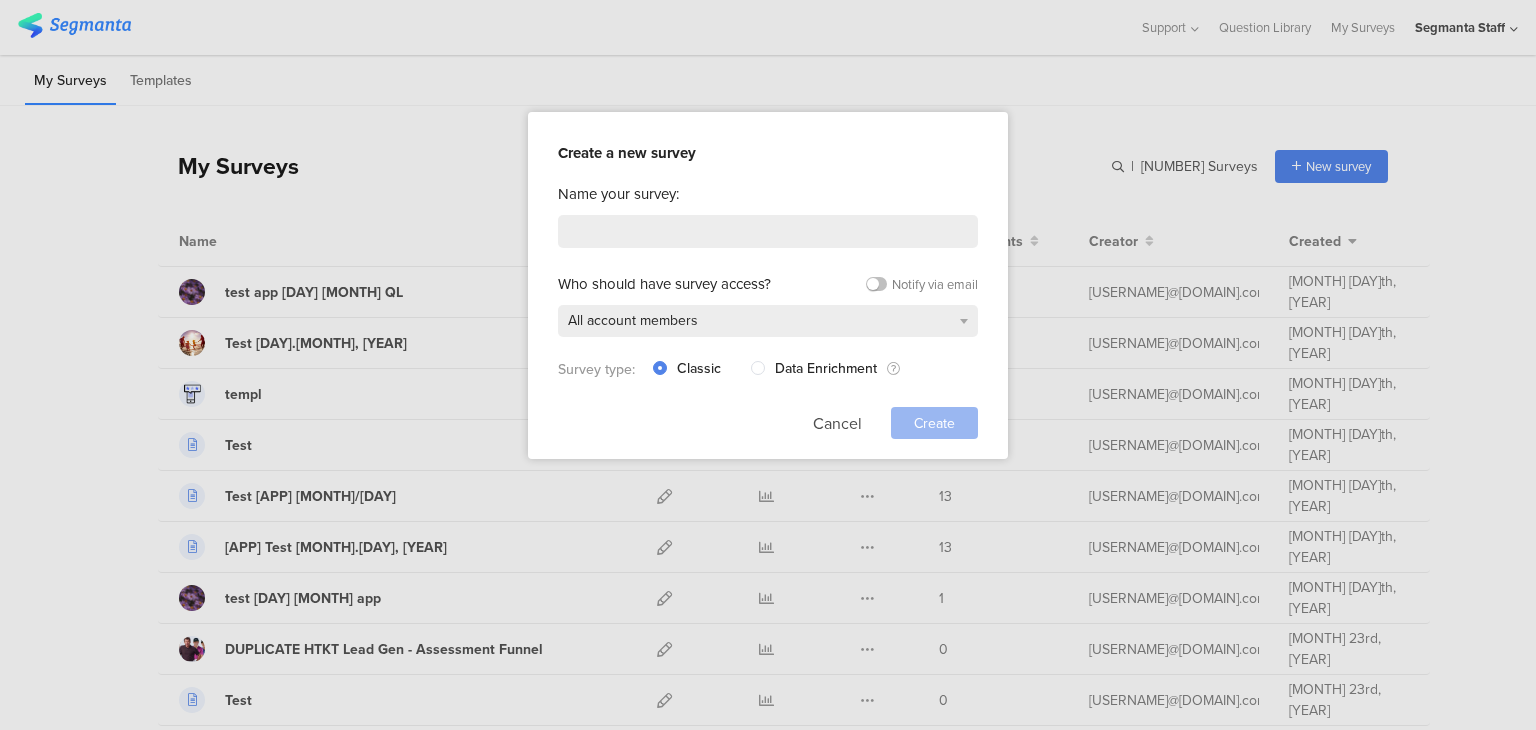 click at bounding box center [768, 365] 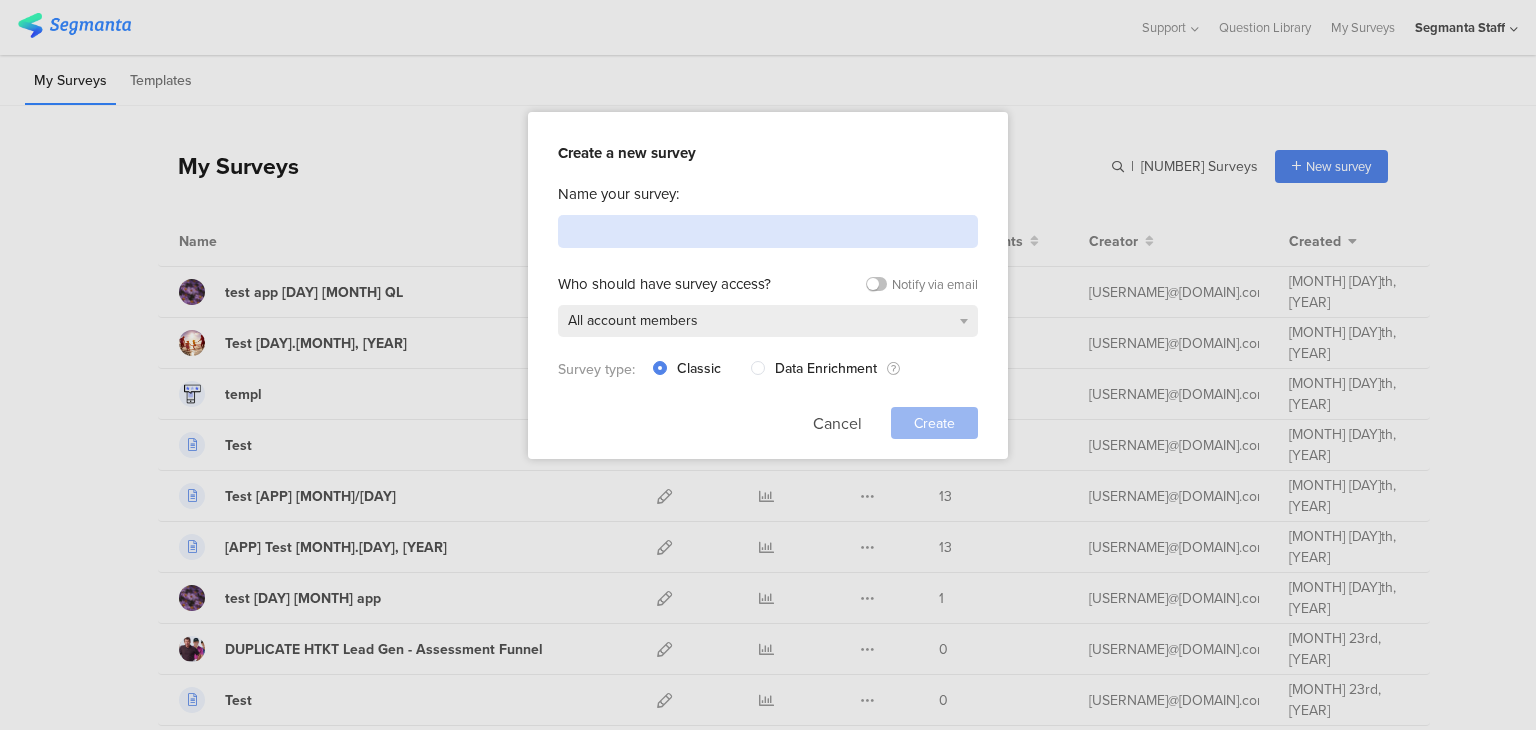 drag, startPoint x: 649, startPoint y: 217, endPoint x: 719, endPoint y: 211, distance: 70.256676 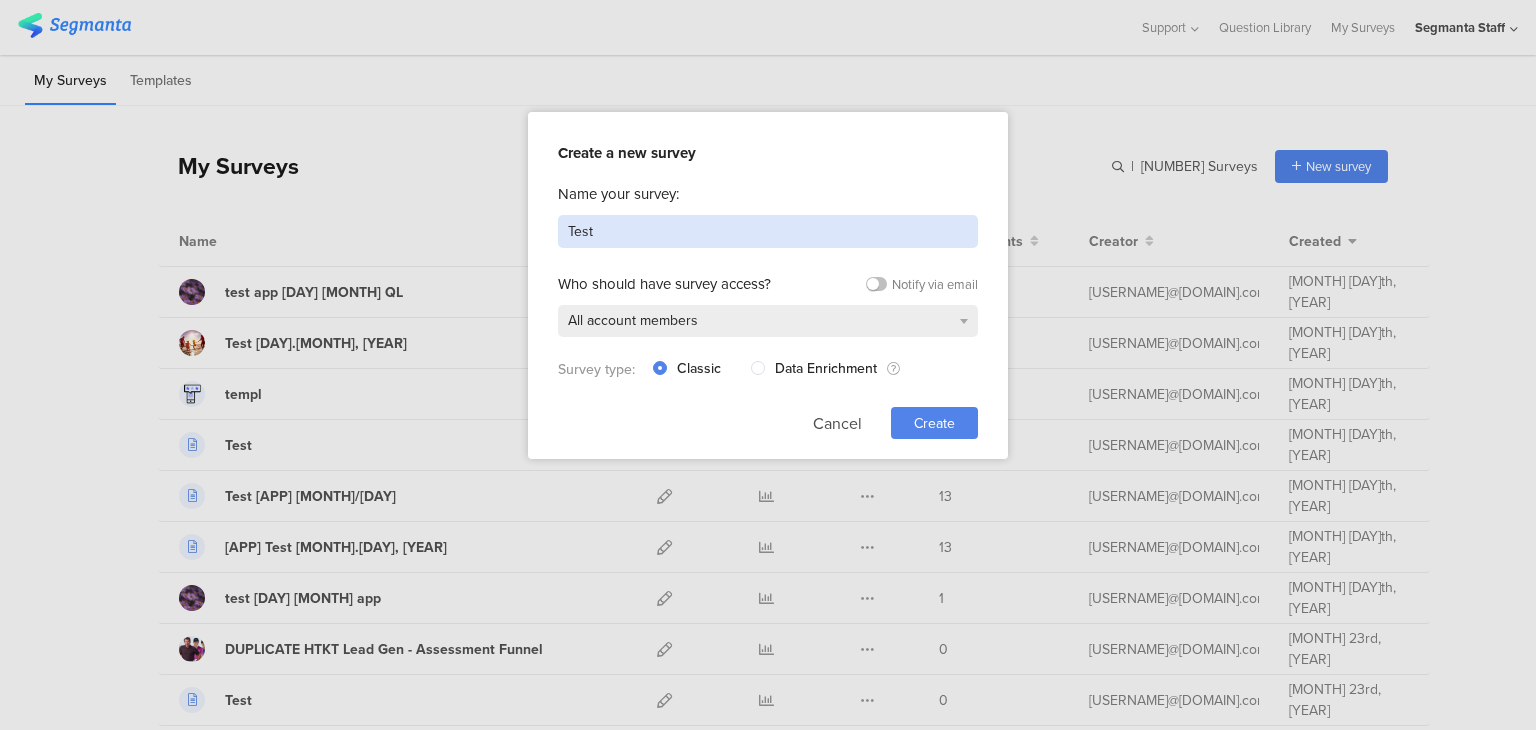 type on "Test" 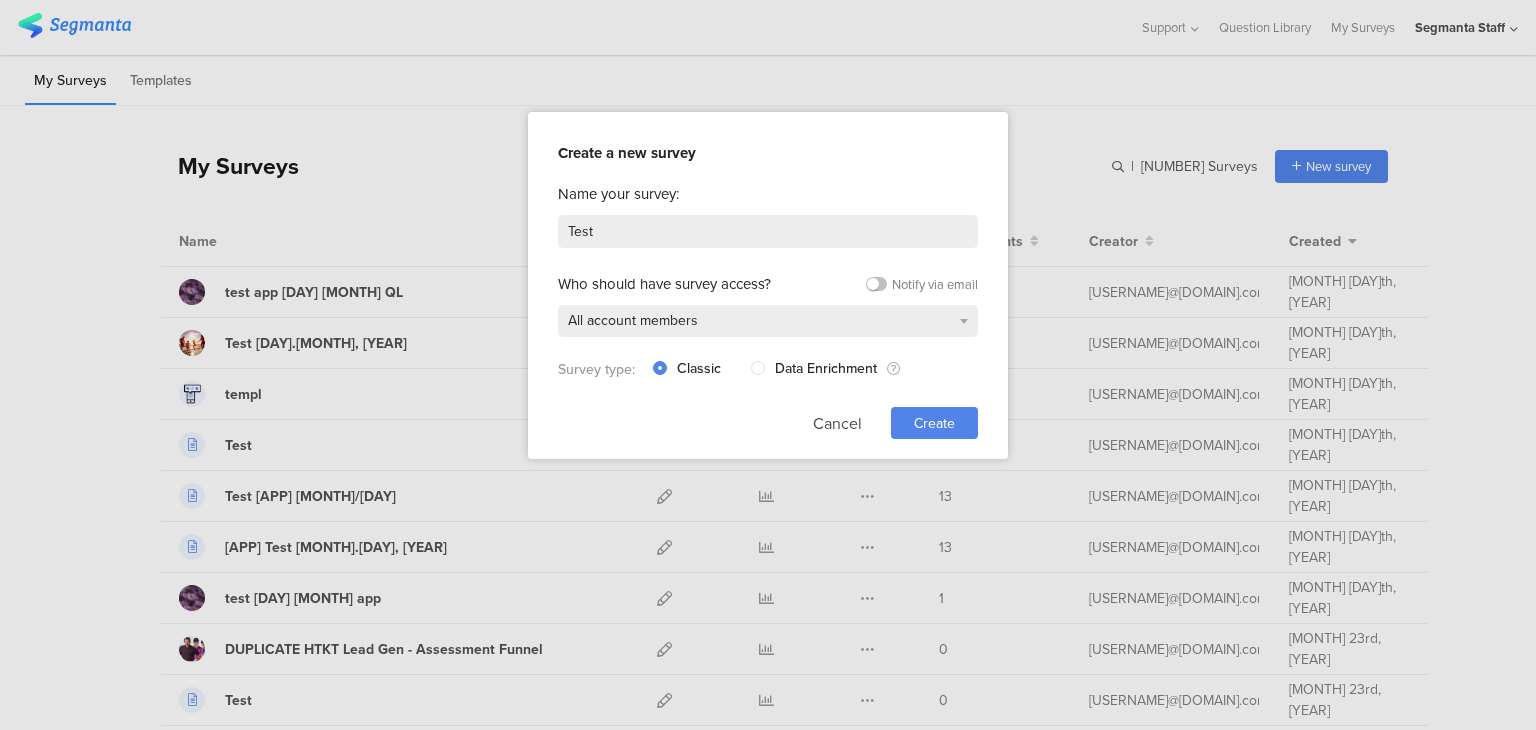 click on "Create" at bounding box center [934, 423] 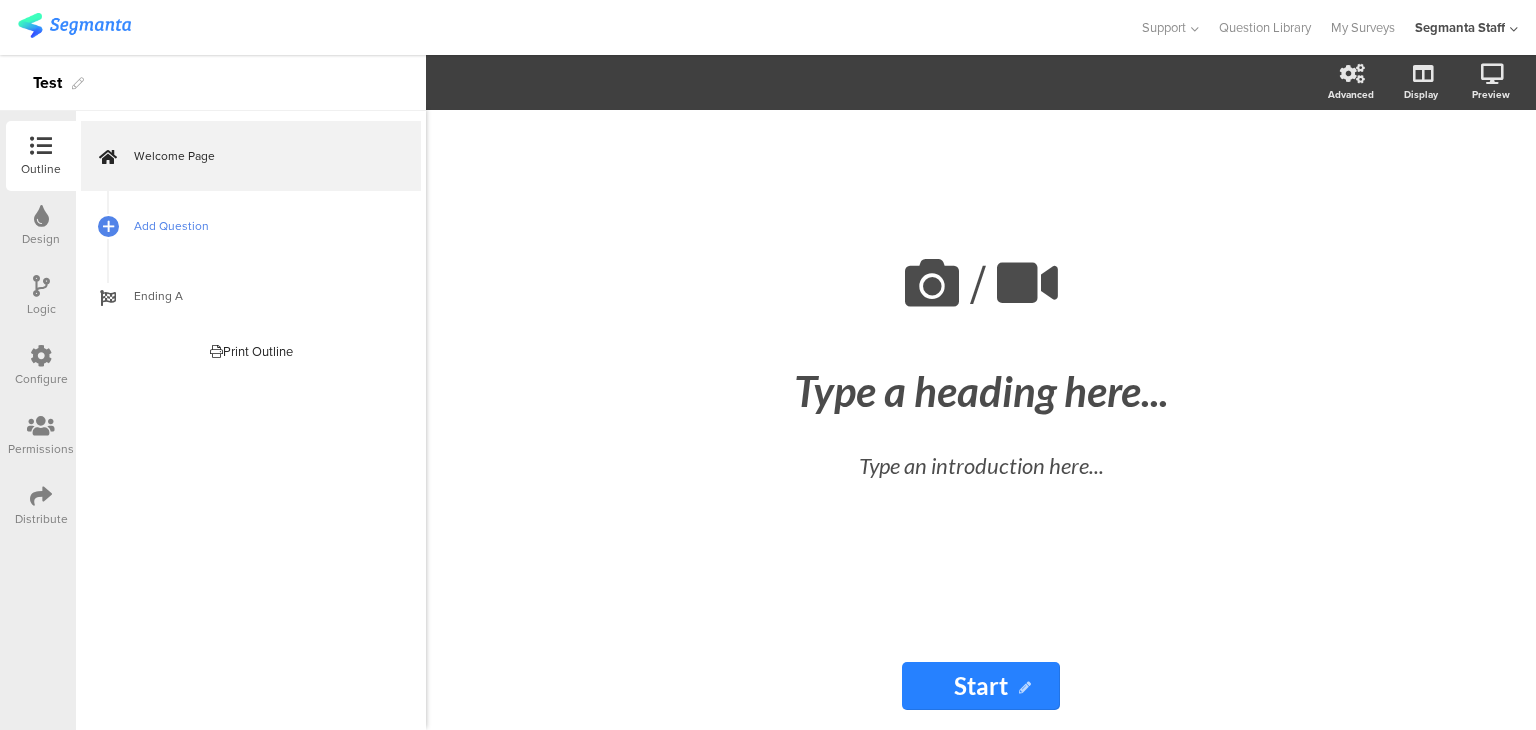 click on "Add Question" at bounding box center [262, 226] 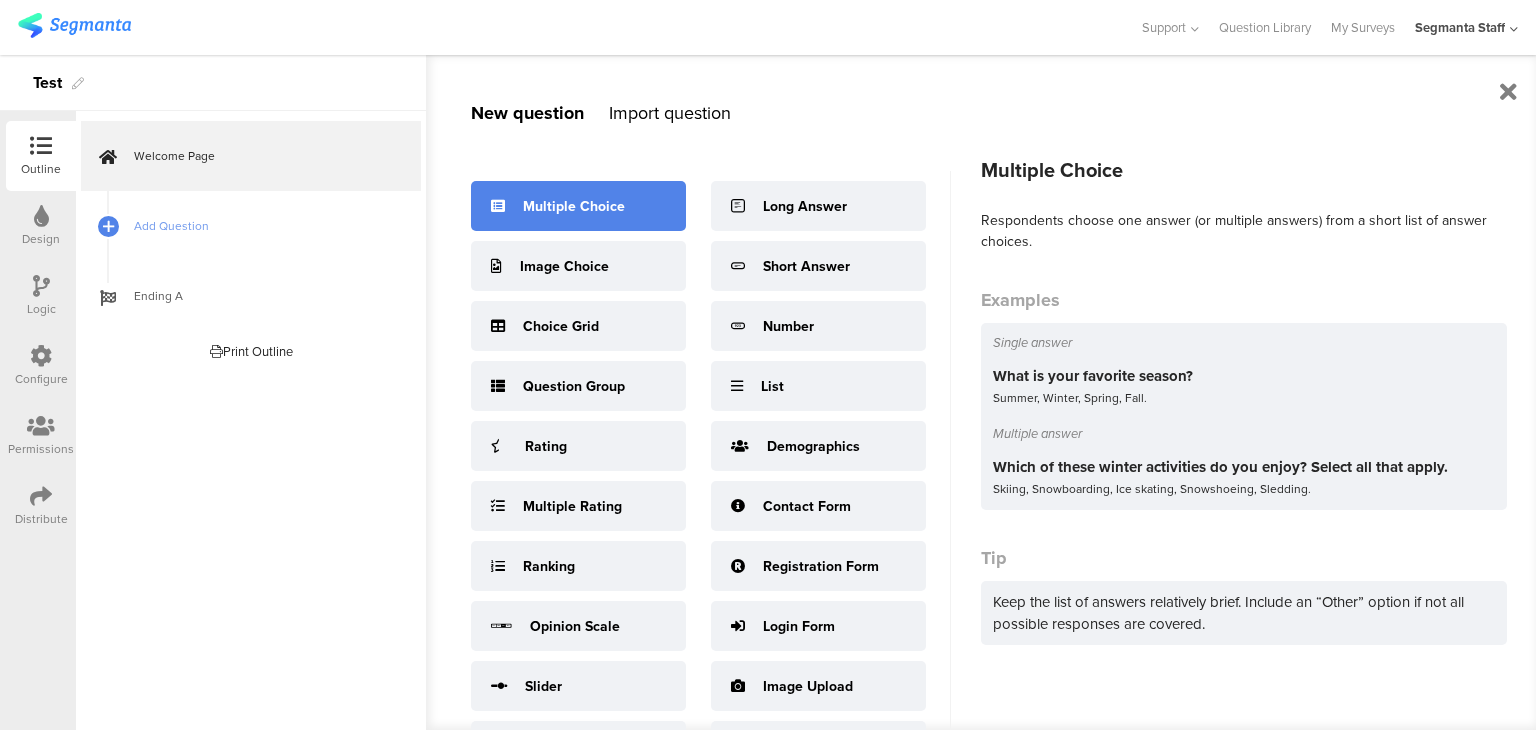 click on "Multiple Choice" at bounding box center [578, 206] 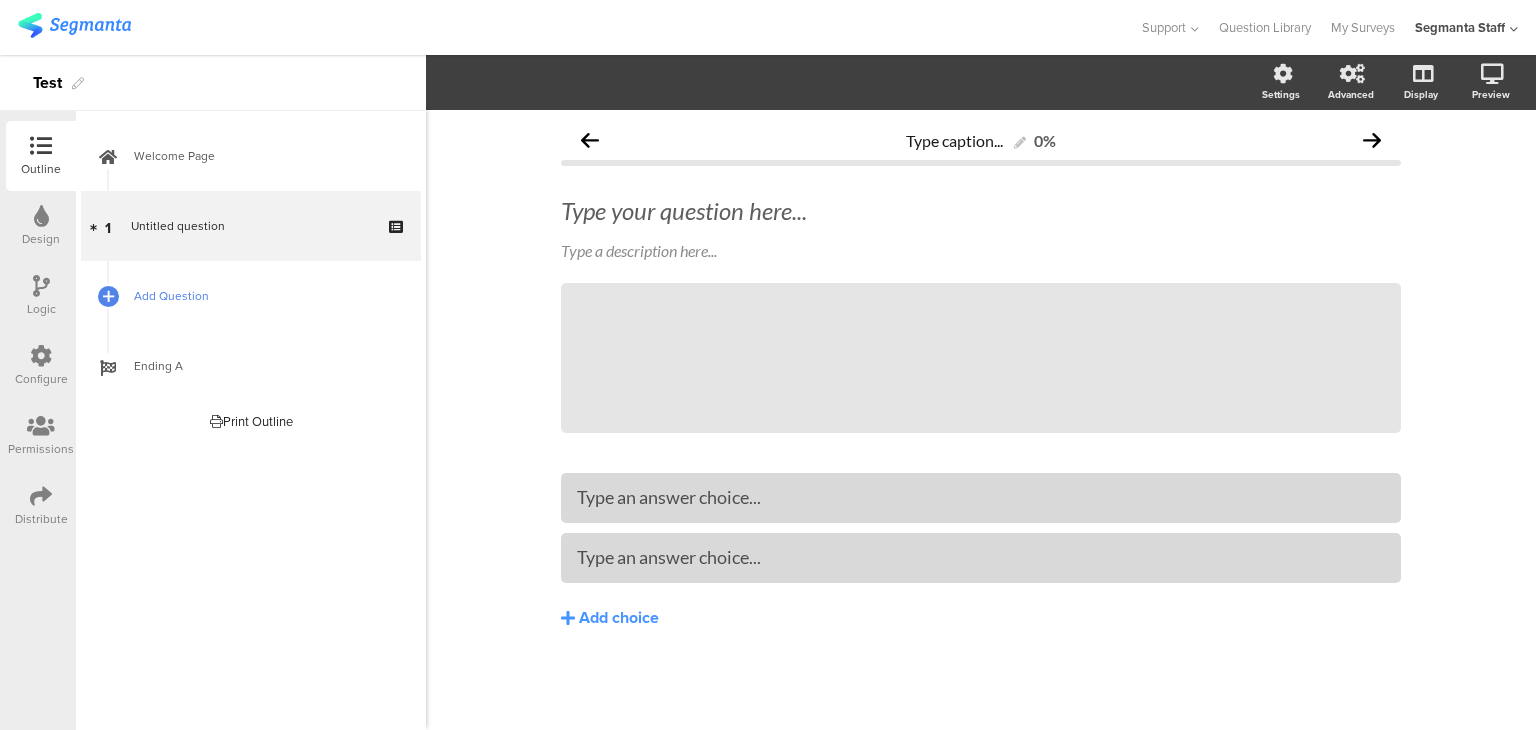 click on "Add Question" at bounding box center (262, 296) 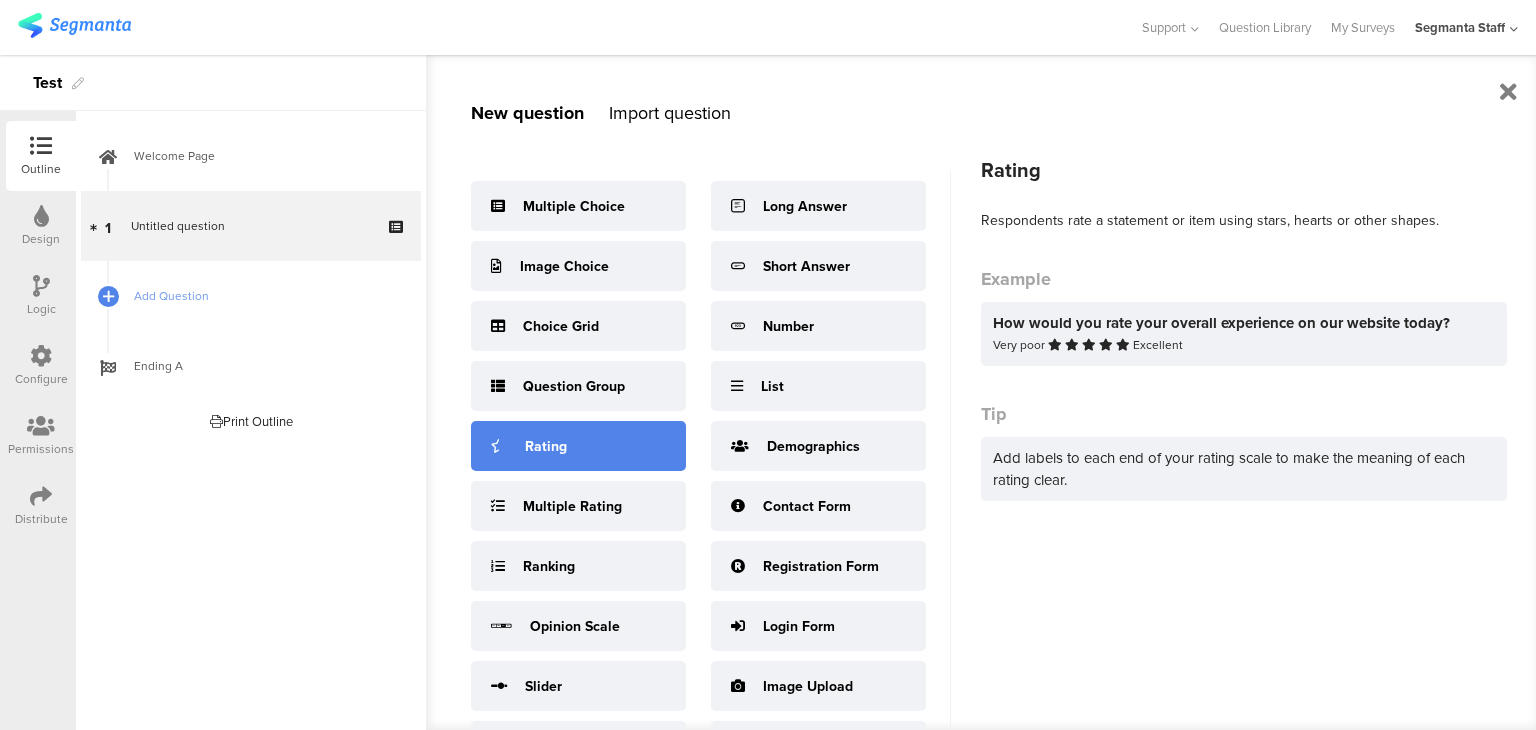click on "Rating" at bounding box center (578, 446) 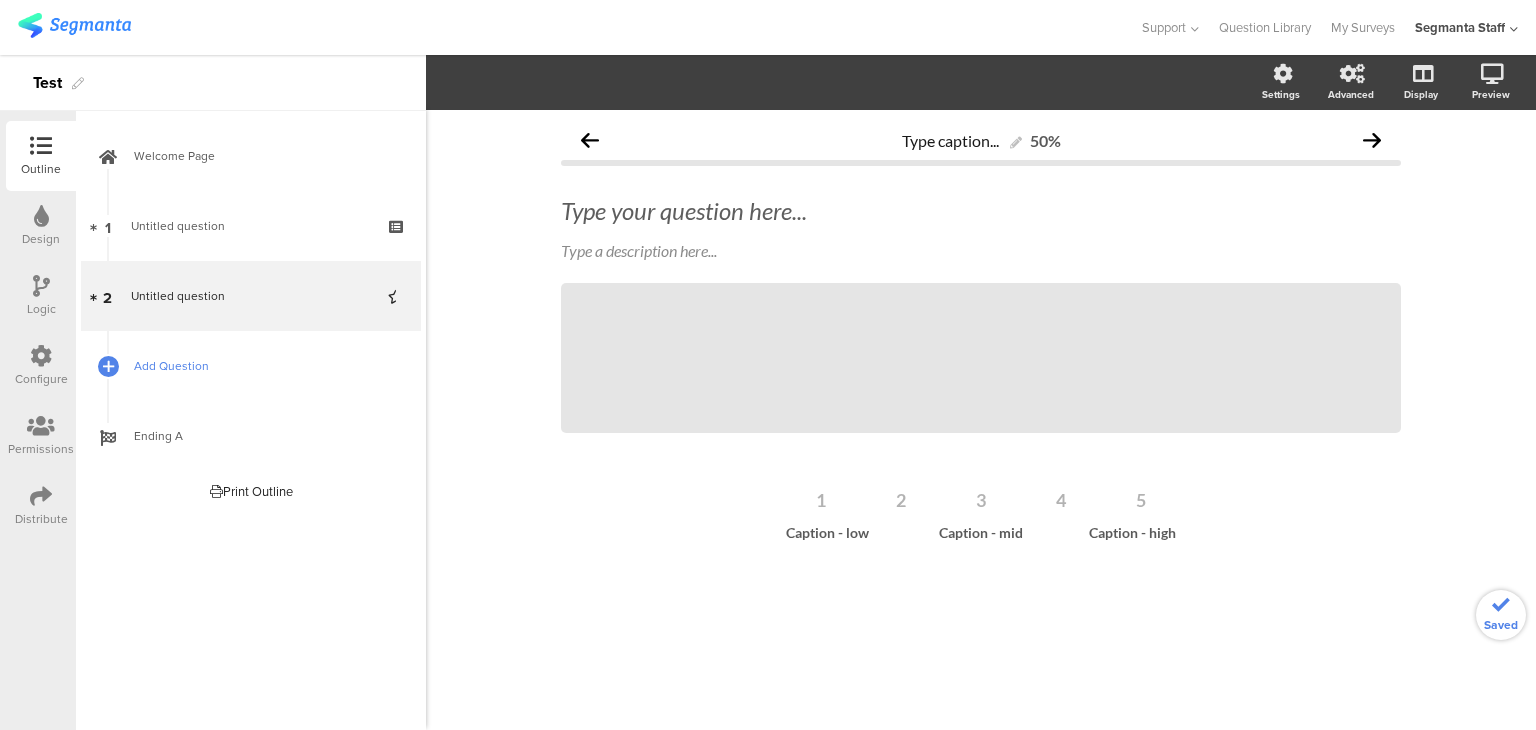 drag, startPoint x: 156, startPoint y: 374, endPoint x: 172, endPoint y: 371, distance: 16.27882 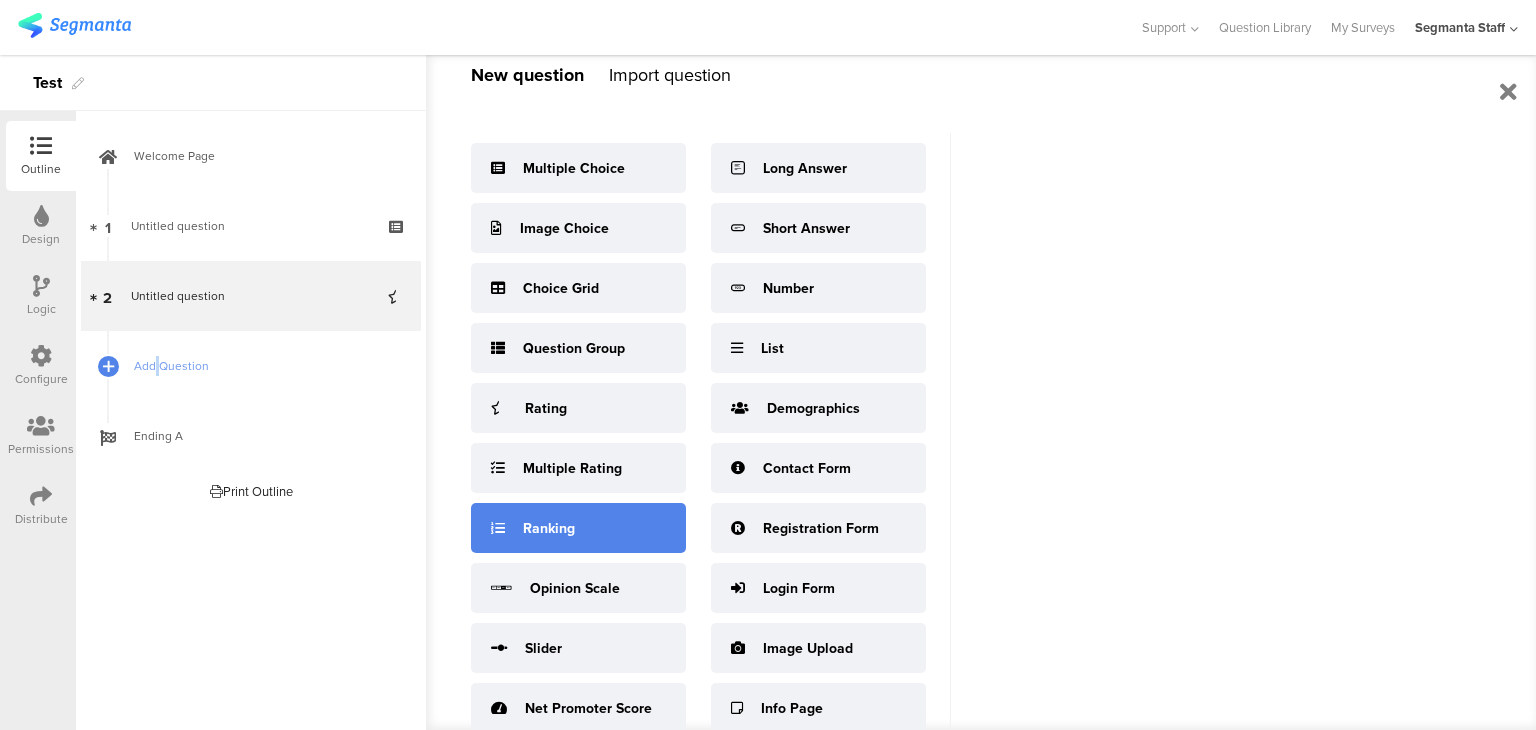 scroll, scrollTop: 56, scrollLeft: 0, axis: vertical 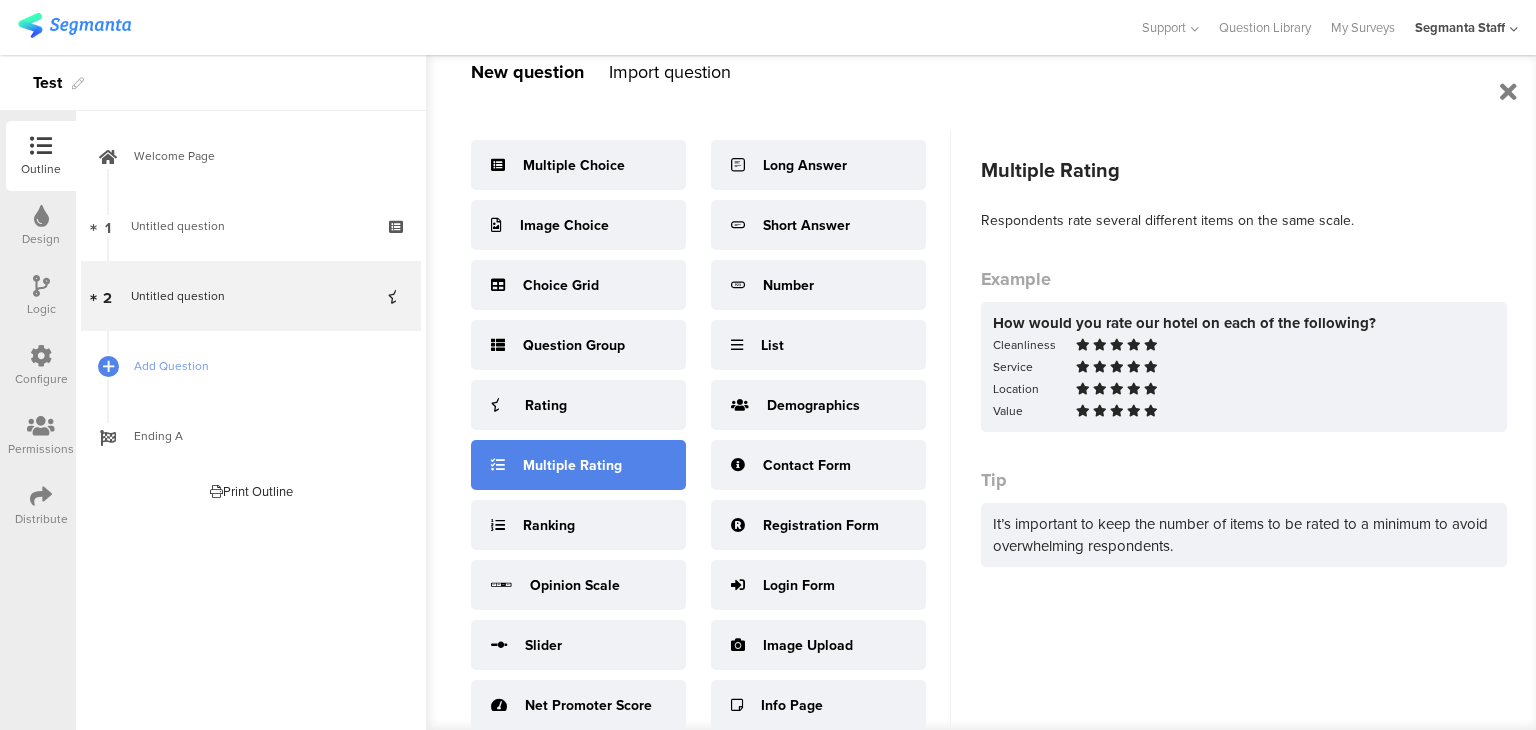 click on "Multiple Rating" at bounding box center [574, 165] 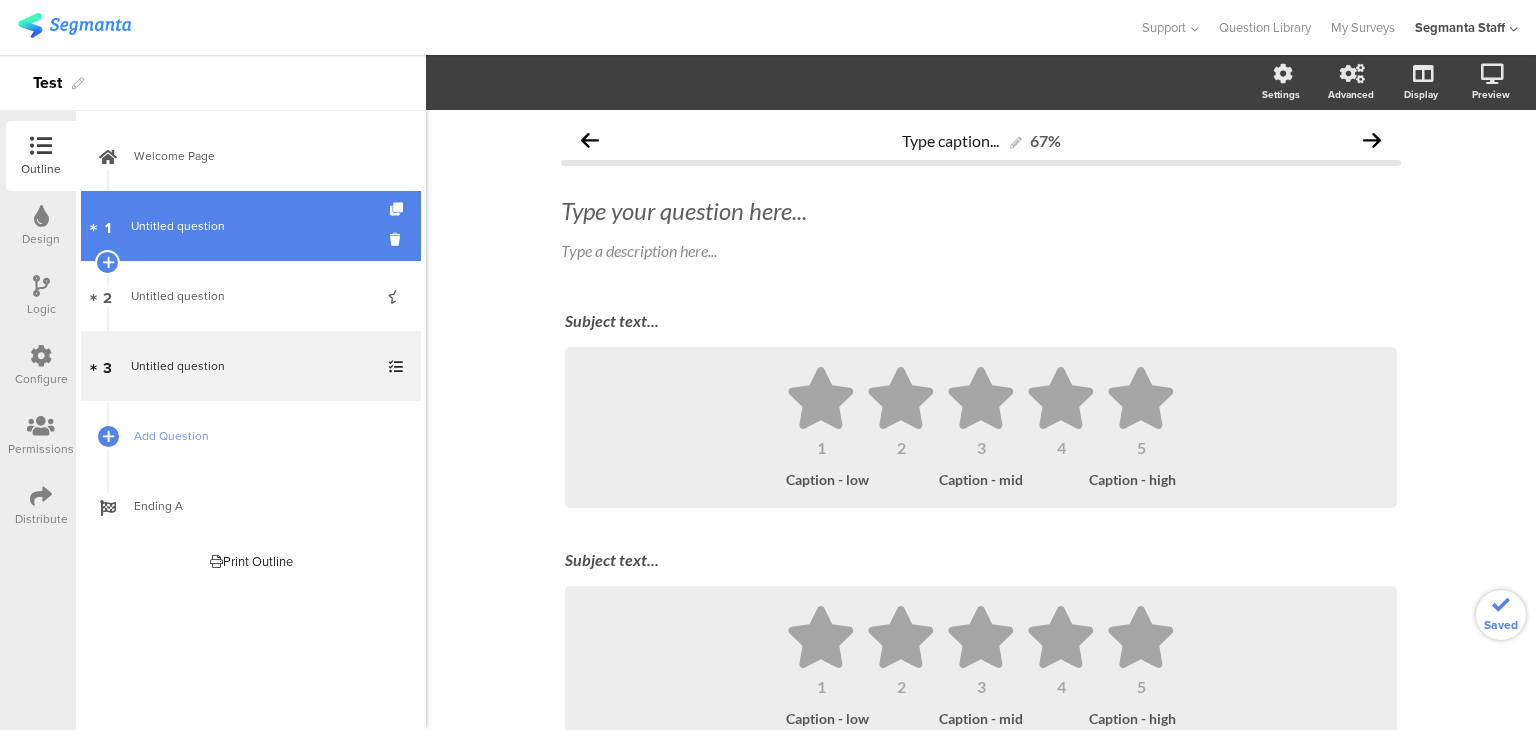 scroll, scrollTop: 41, scrollLeft: 0, axis: vertical 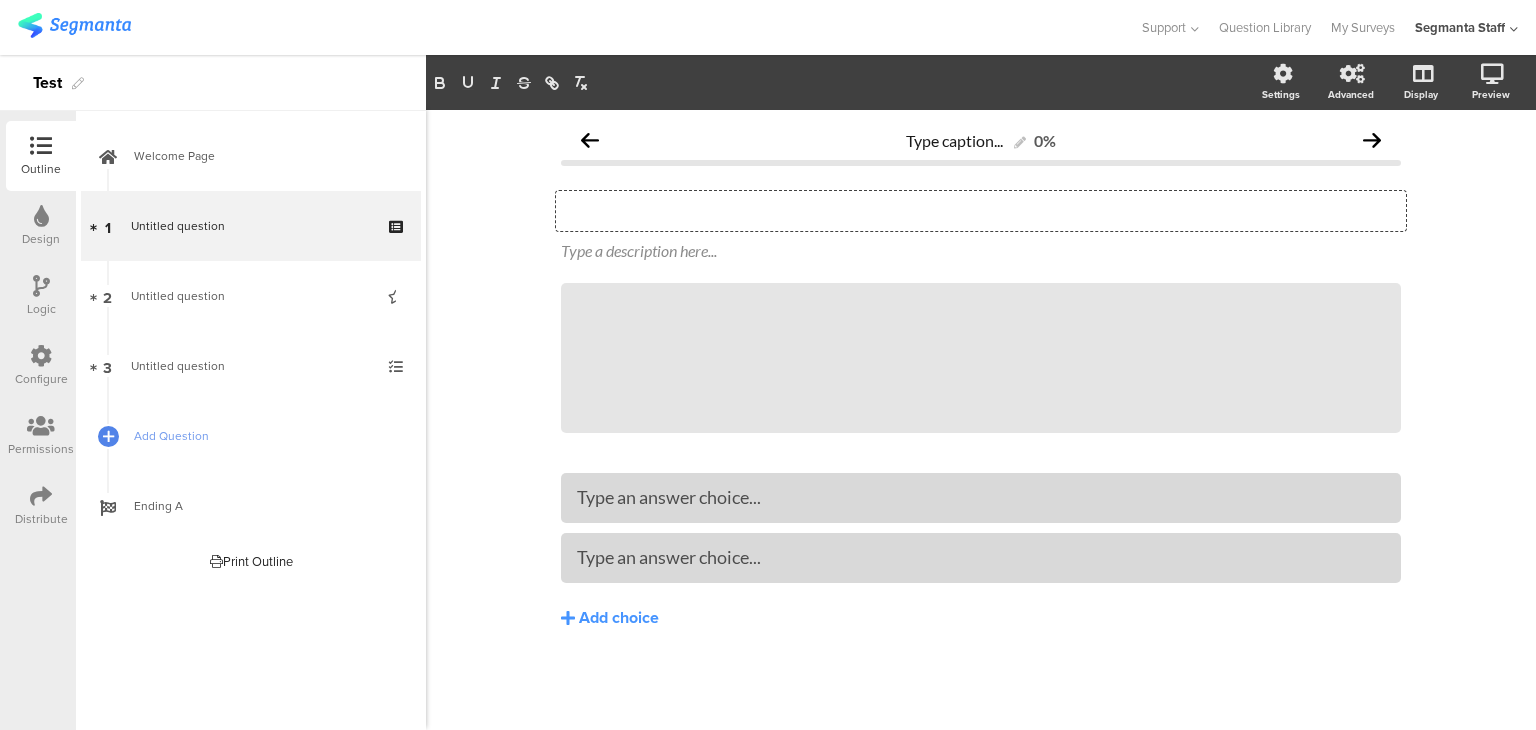 click on "Type your question here..." at bounding box center (981, 211) 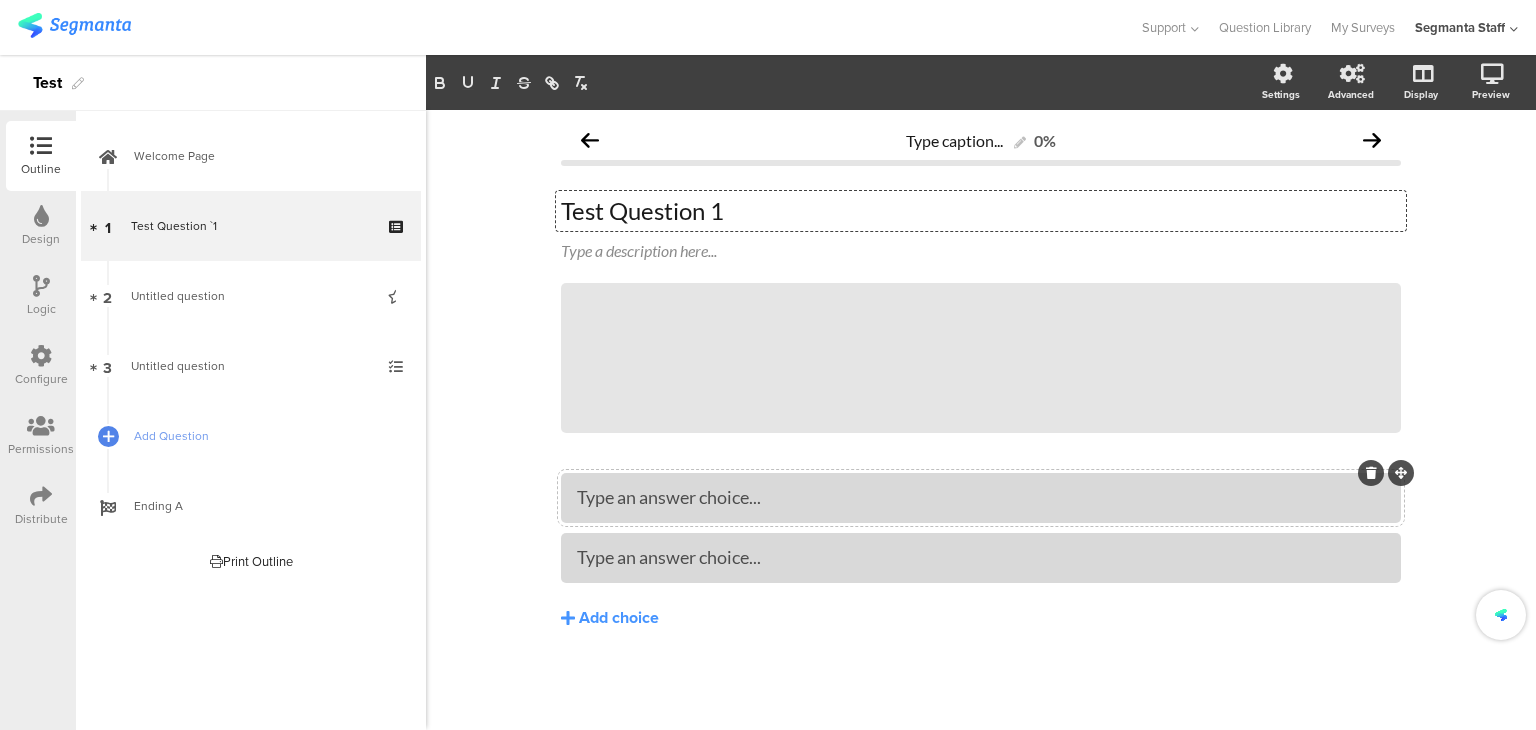 click at bounding box center [981, 498] 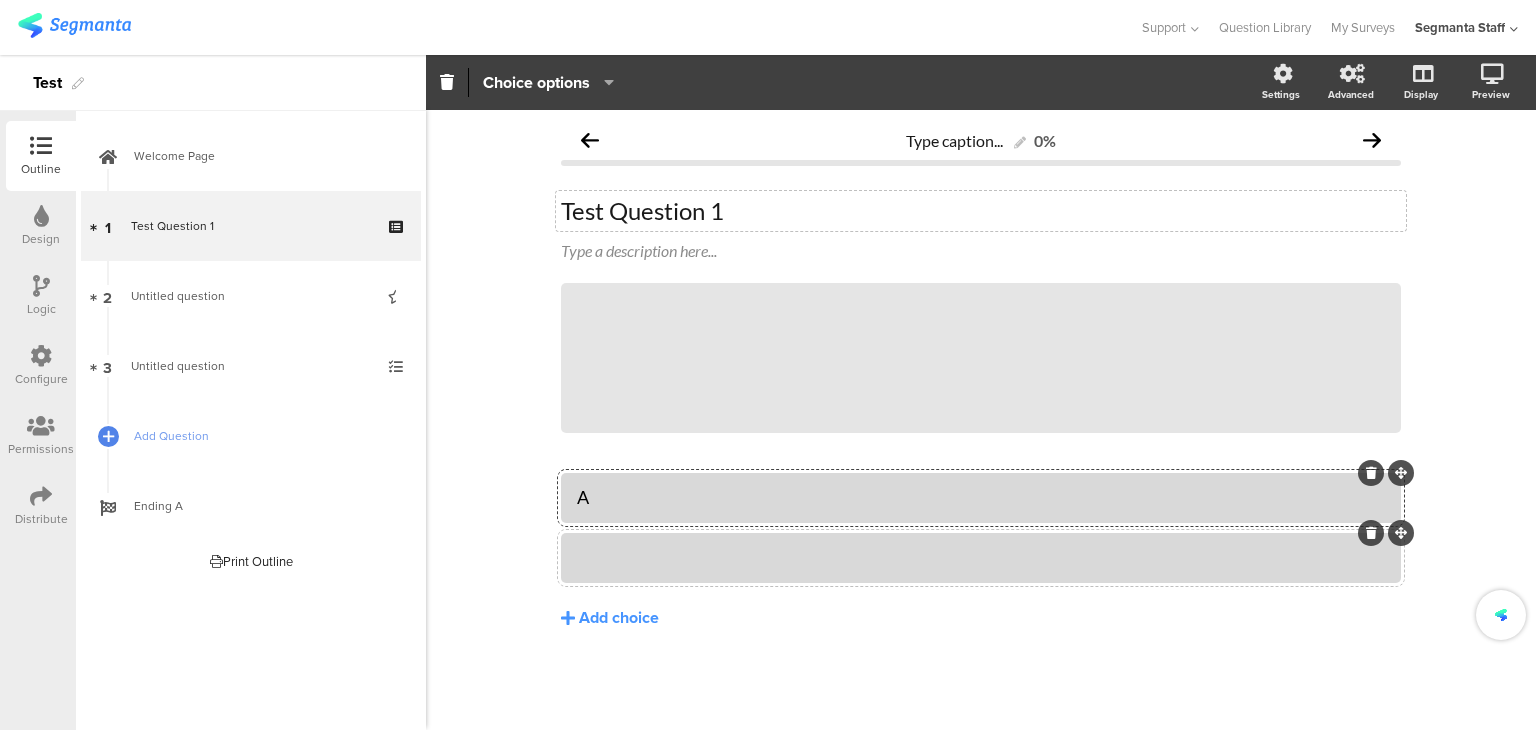 click at bounding box center [981, 497] 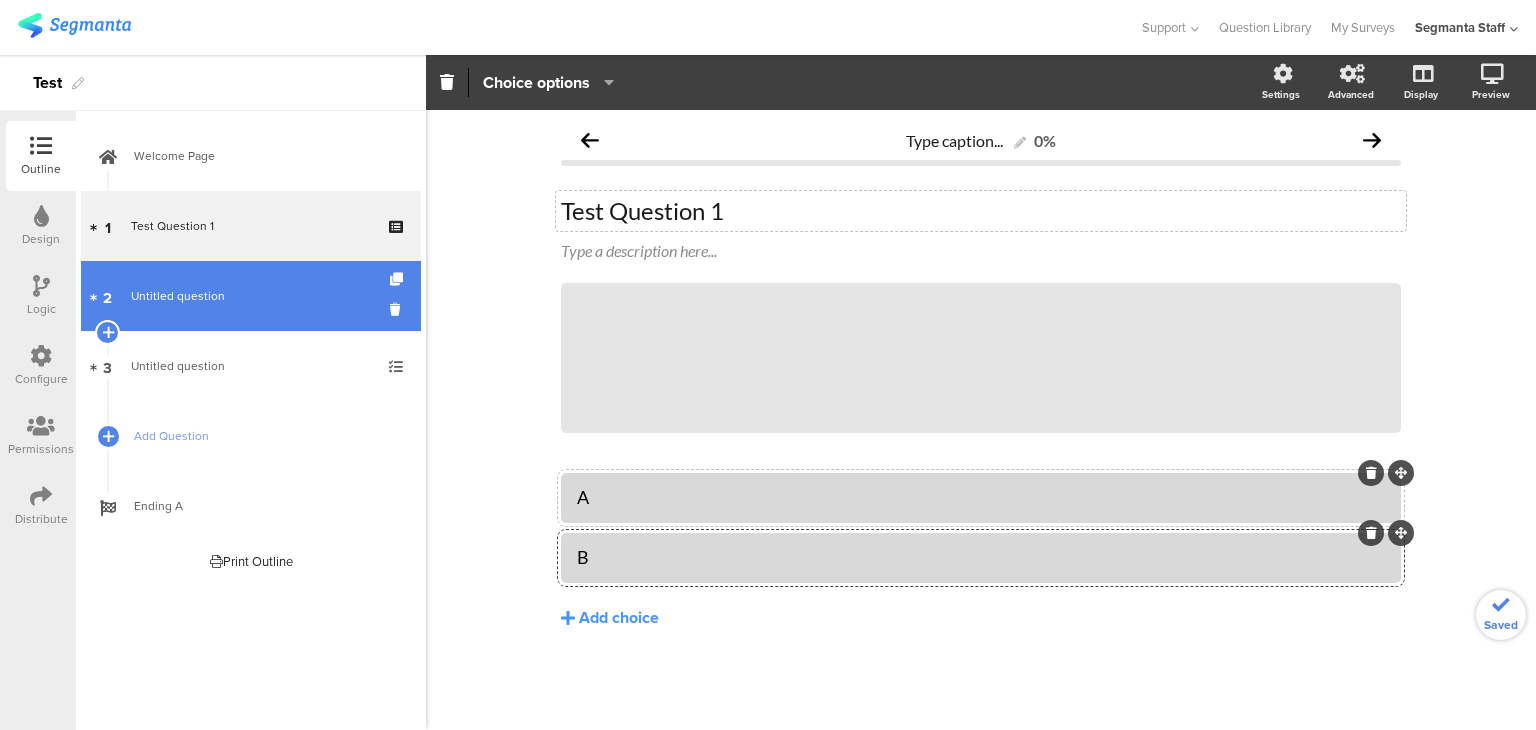 click on "2
Untitled question" at bounding box center (251, 296) 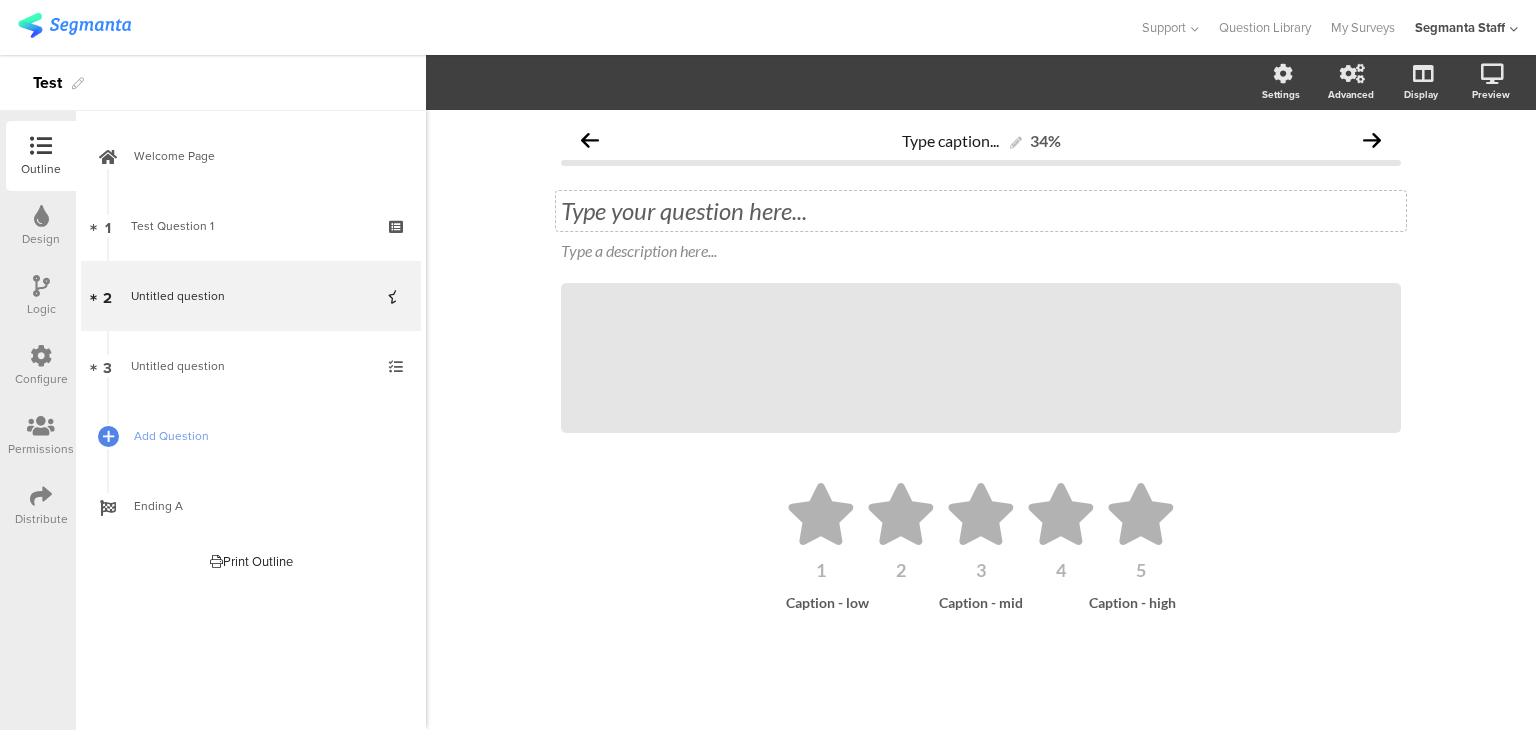 click on "Type your question here..." at bounding box center (981, 211) 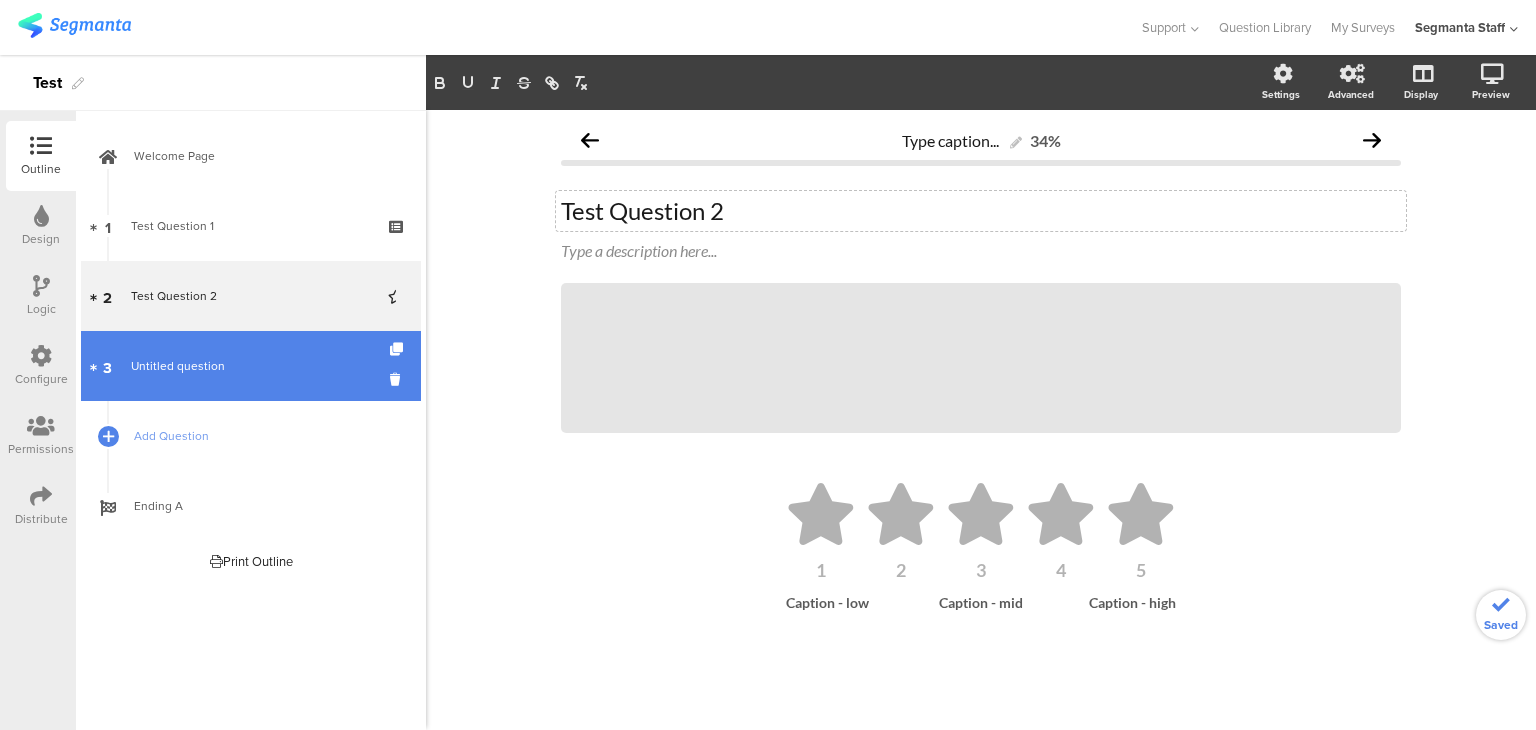 click on "3
Untitled question" at bounding box center [251, 366] 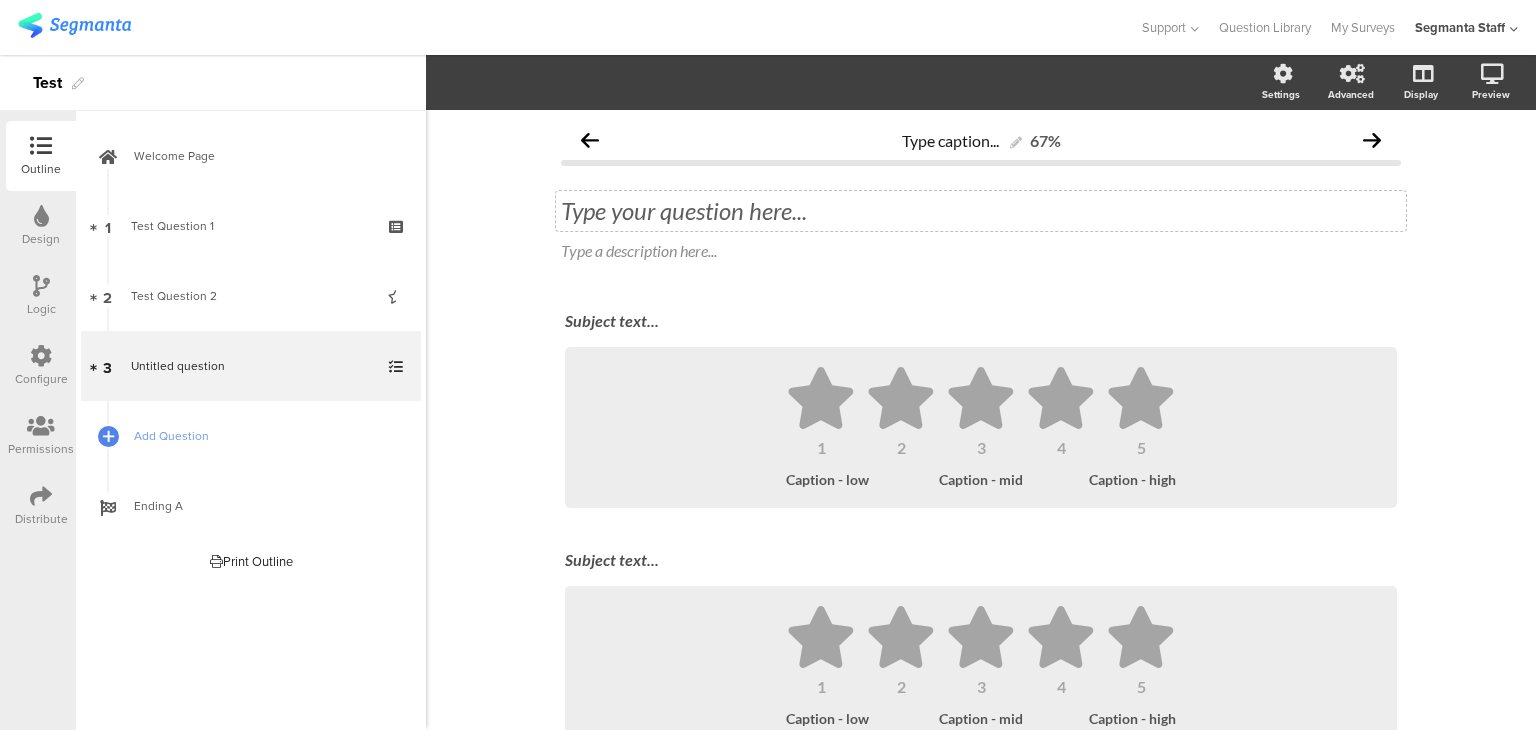 click on "Type your question here..." at bounding box center (981, 211) 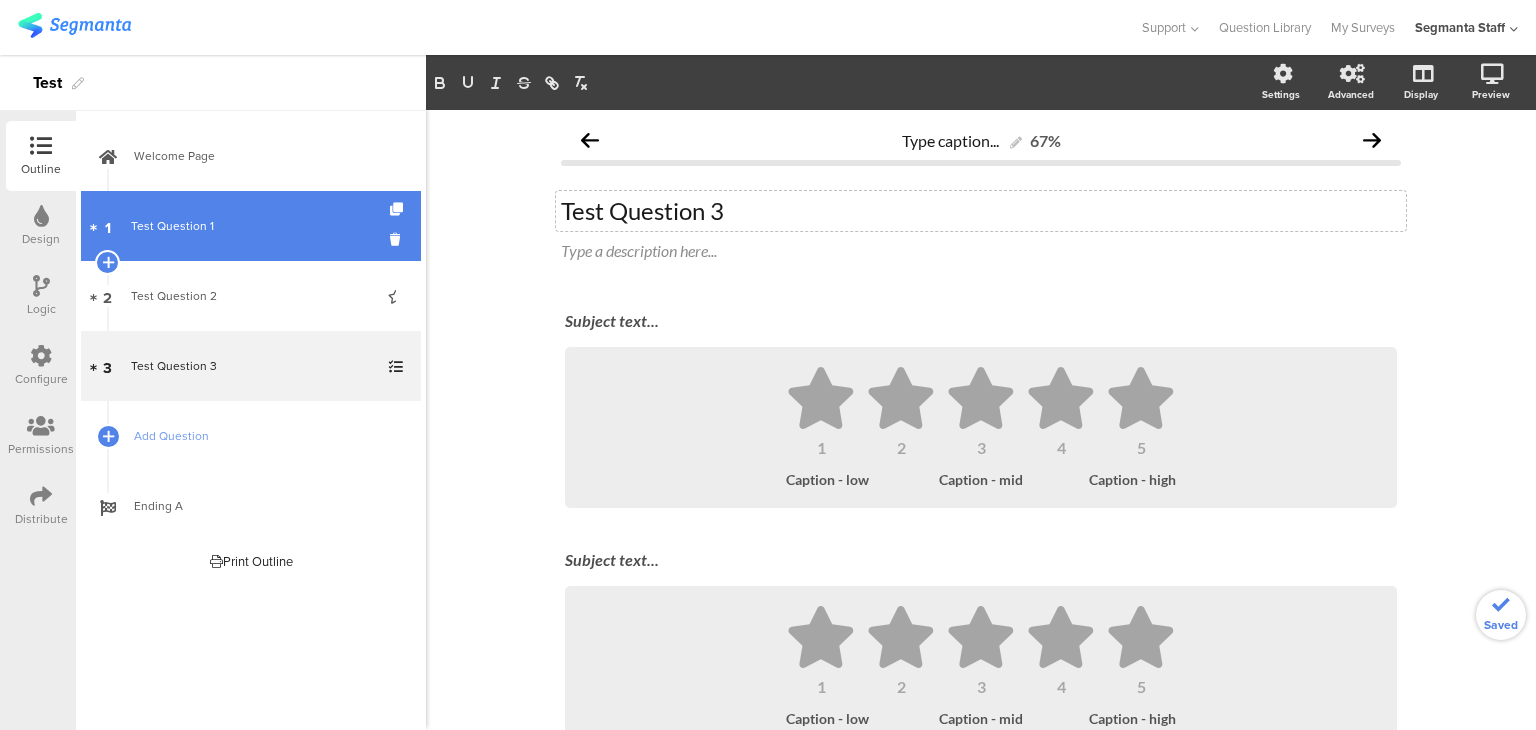 click on "Test Question 1" at bounding box center (250, 226) 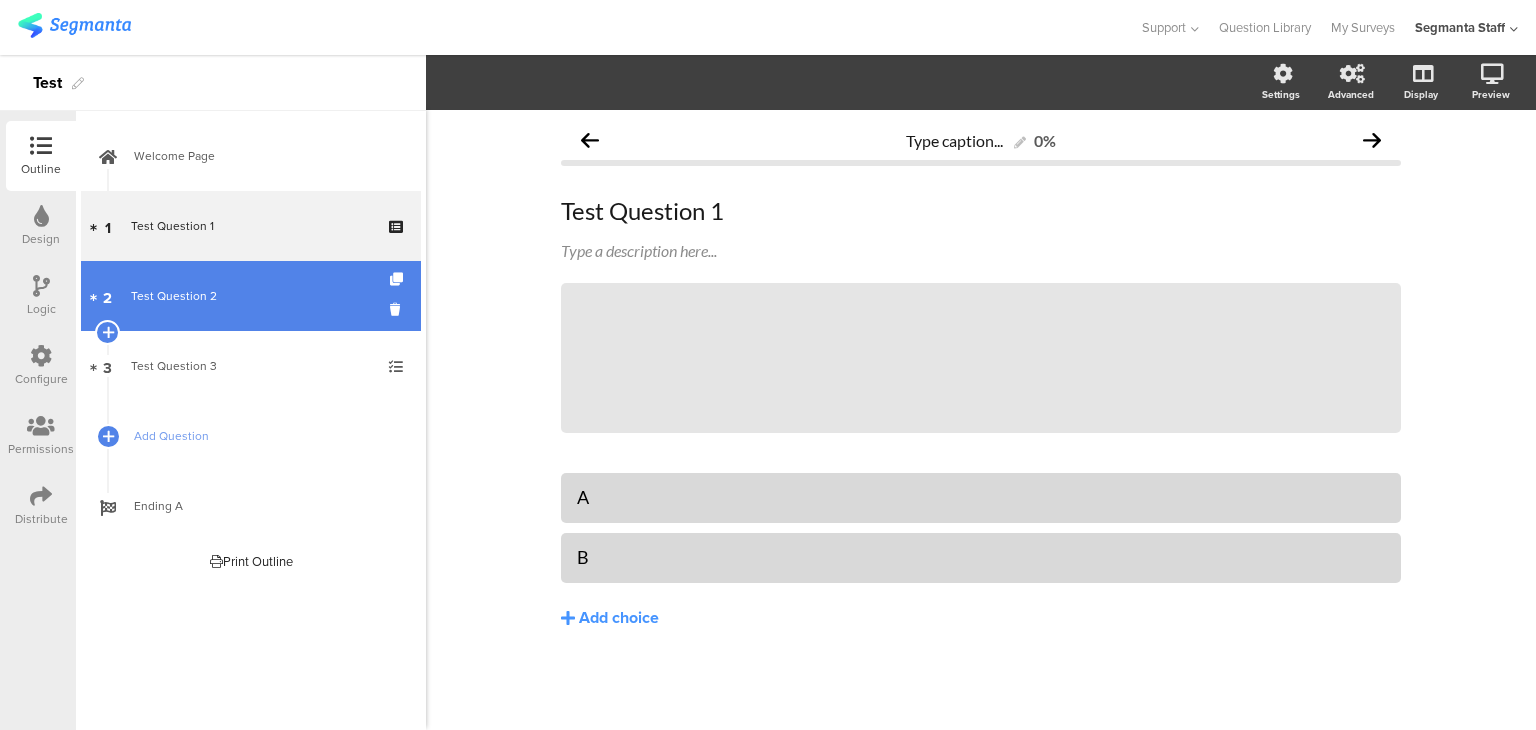 click on "2
Test Question 2" at bounding box center (251, 296) 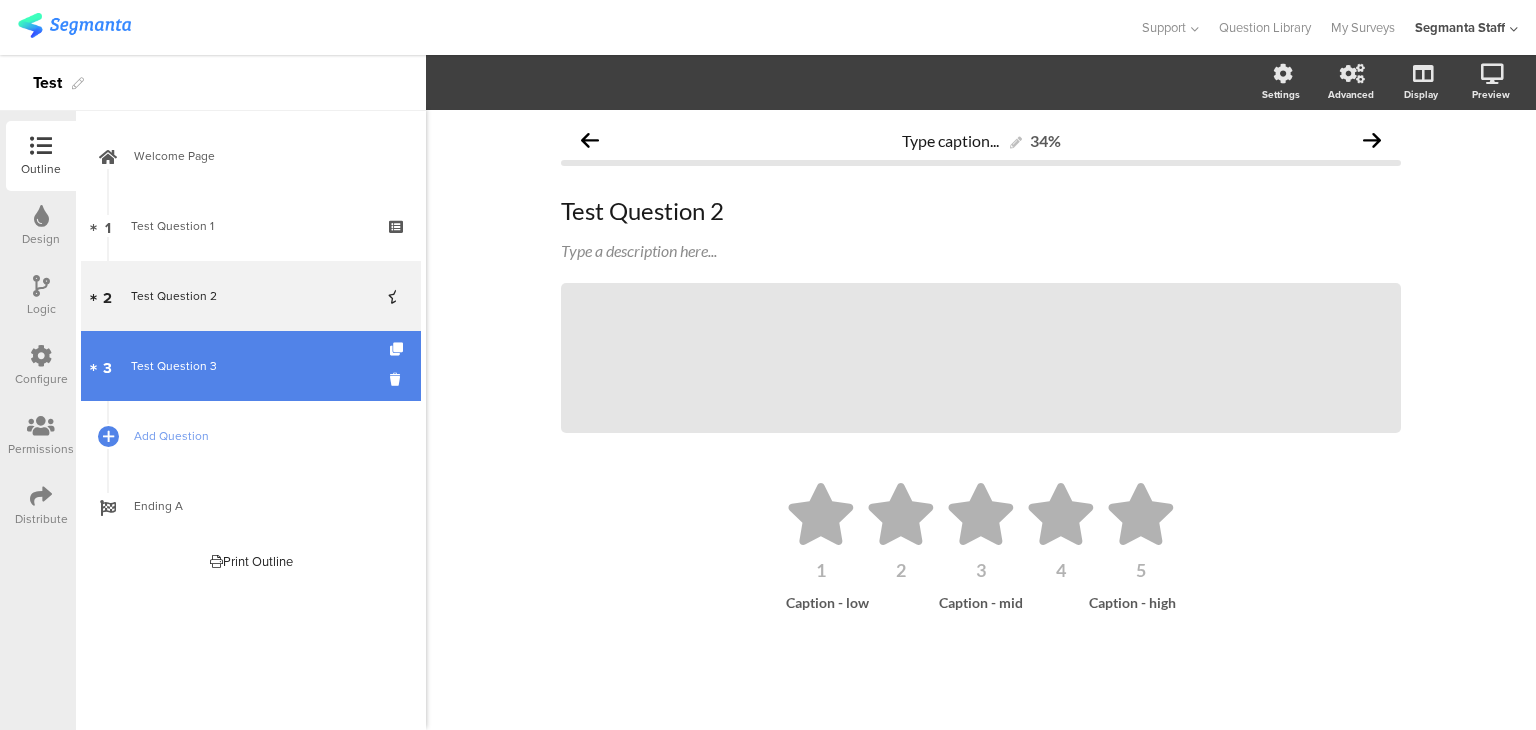 click on "Test Question 3" at bounding box center (250, 366) 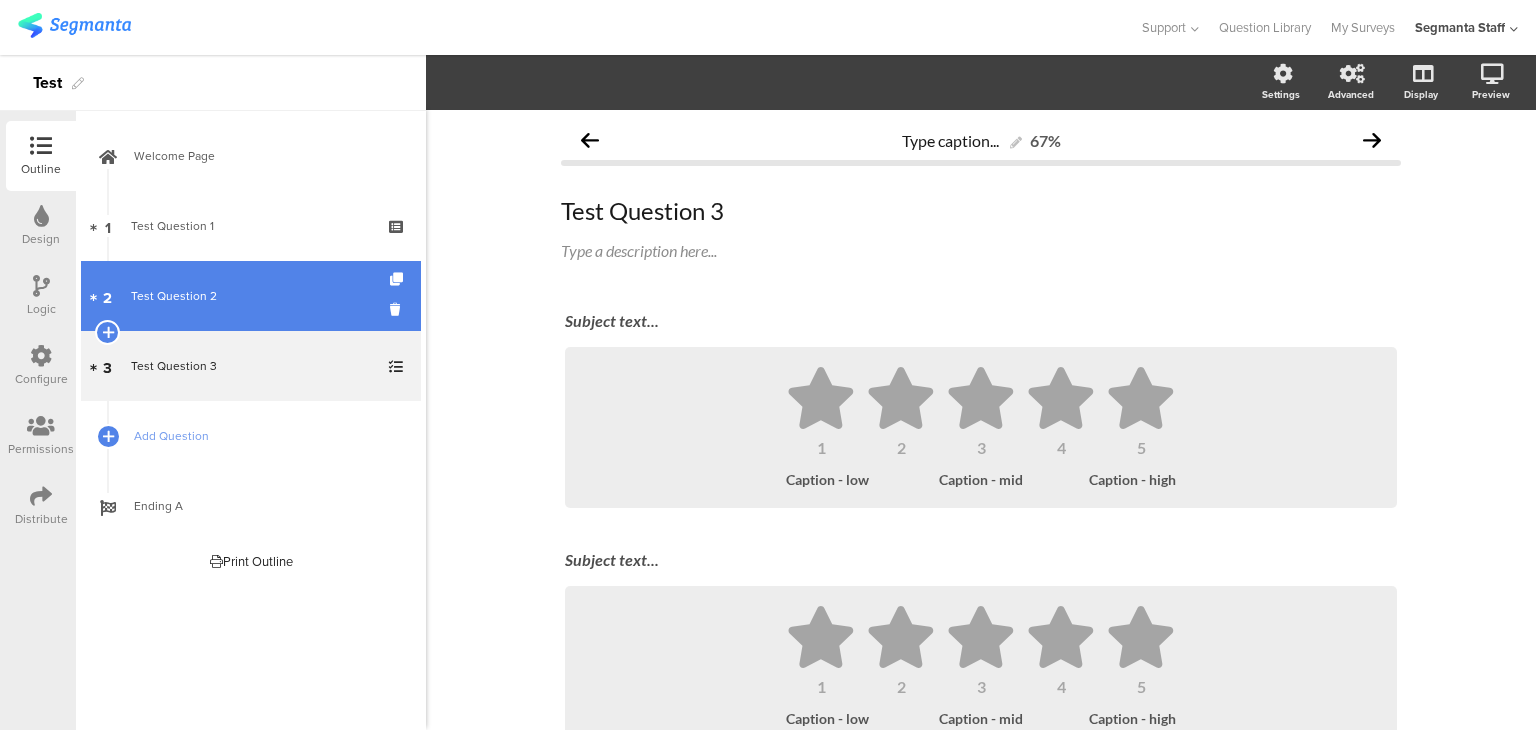 click on "2
Test Question 2" at bounding box center (251, 296) 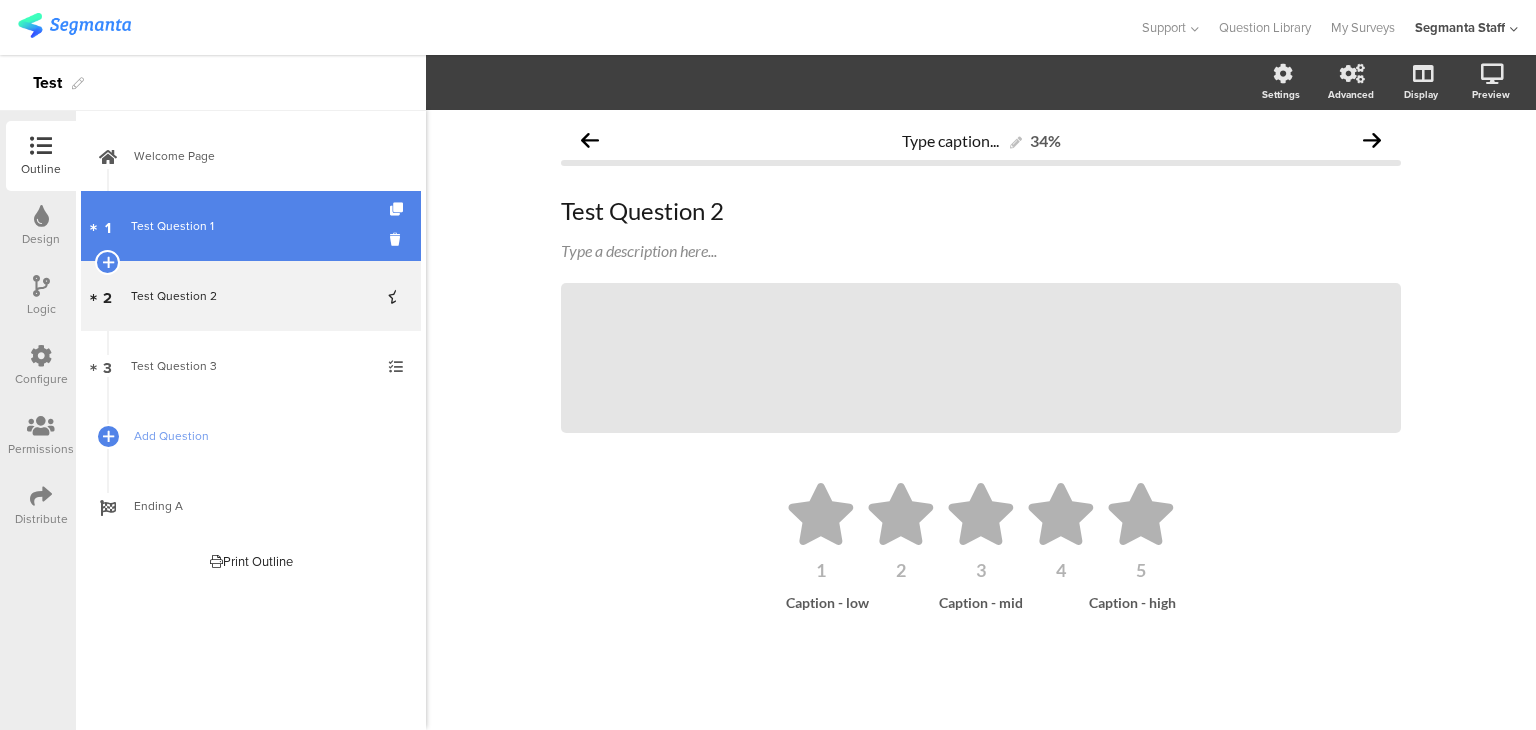 click on "1
Test Question 1" at bounding box center [251, 226] 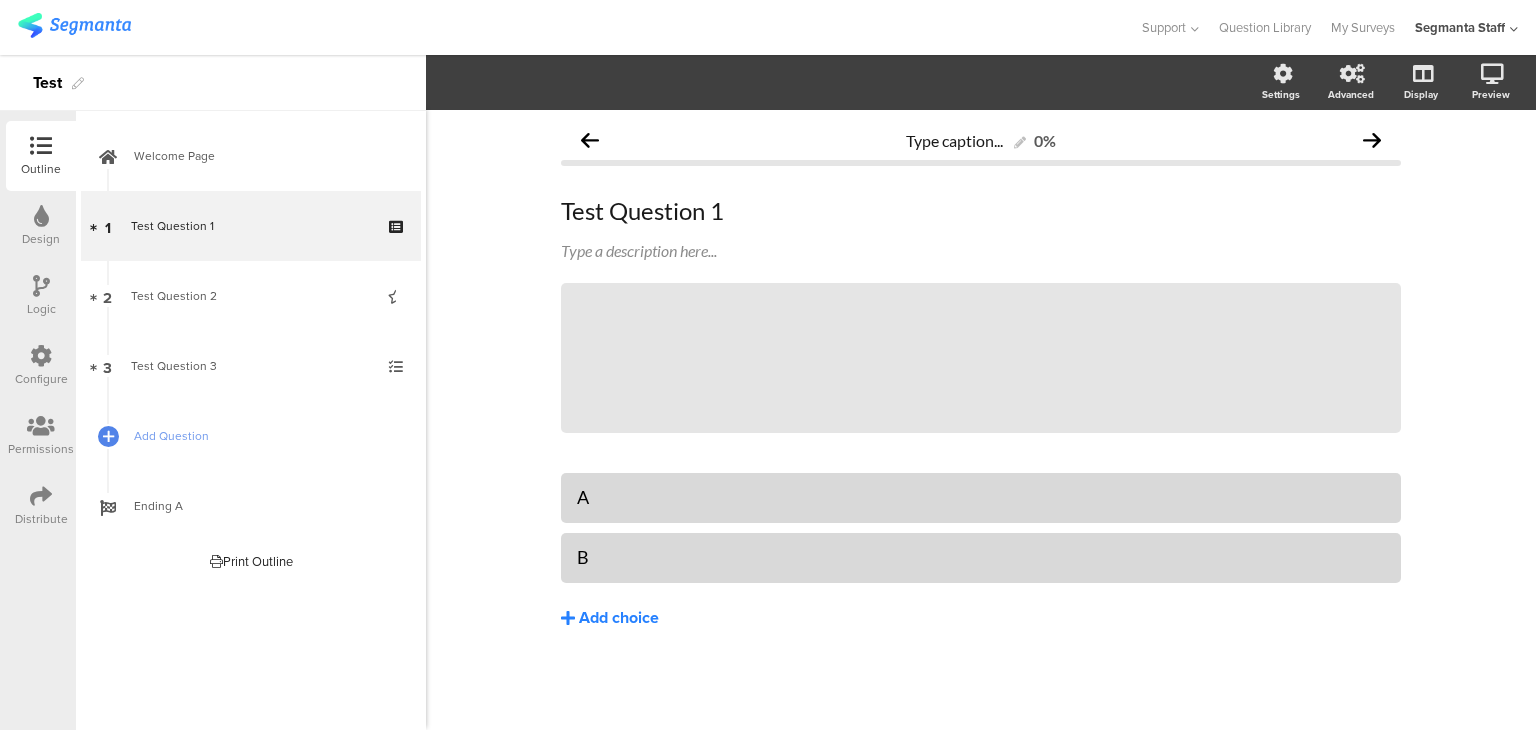 click on "Add choice" at bounding box center (619, 618) 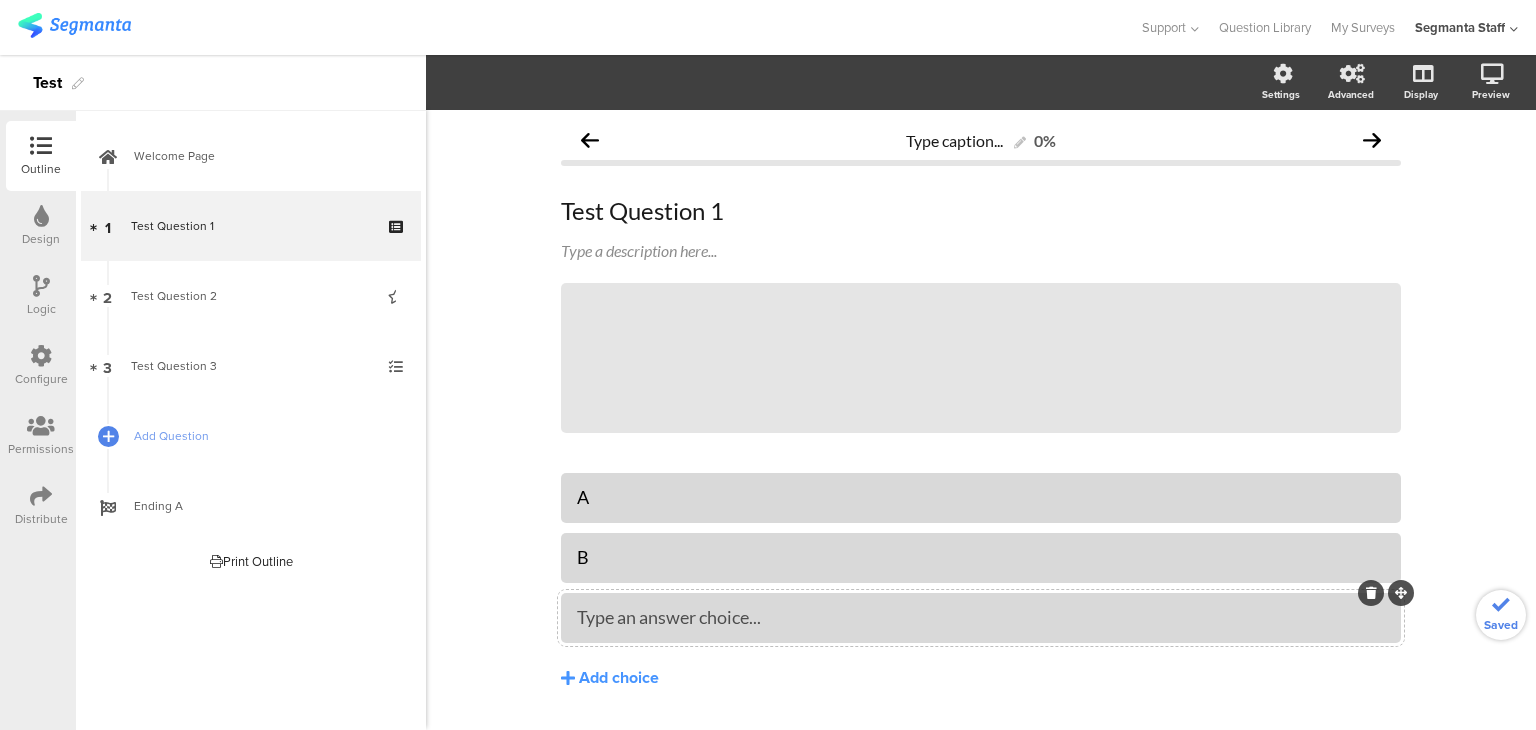 click on "Type an answer choice..." at bounding box center [981, 497] 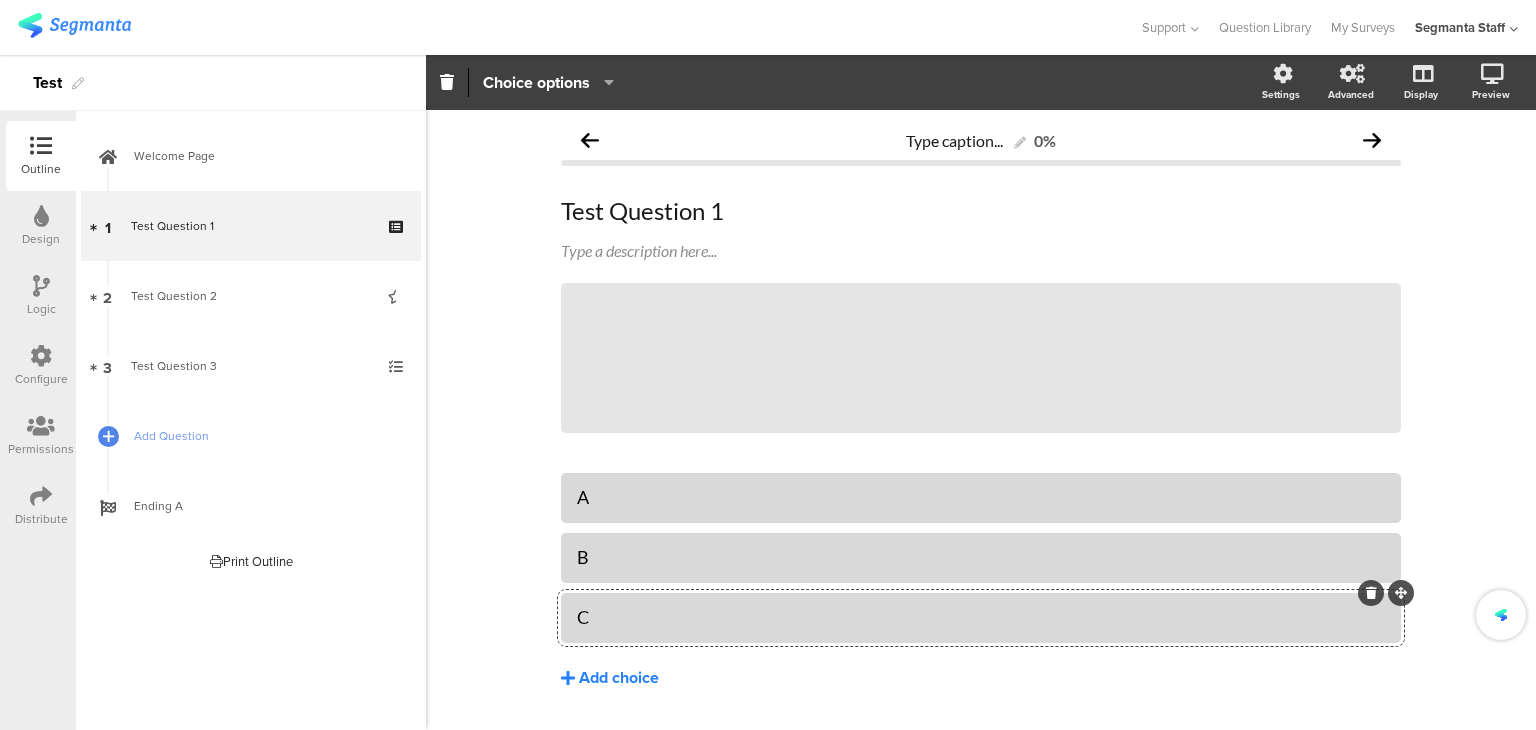click on "Add choice" at bounding box center [619, 678] 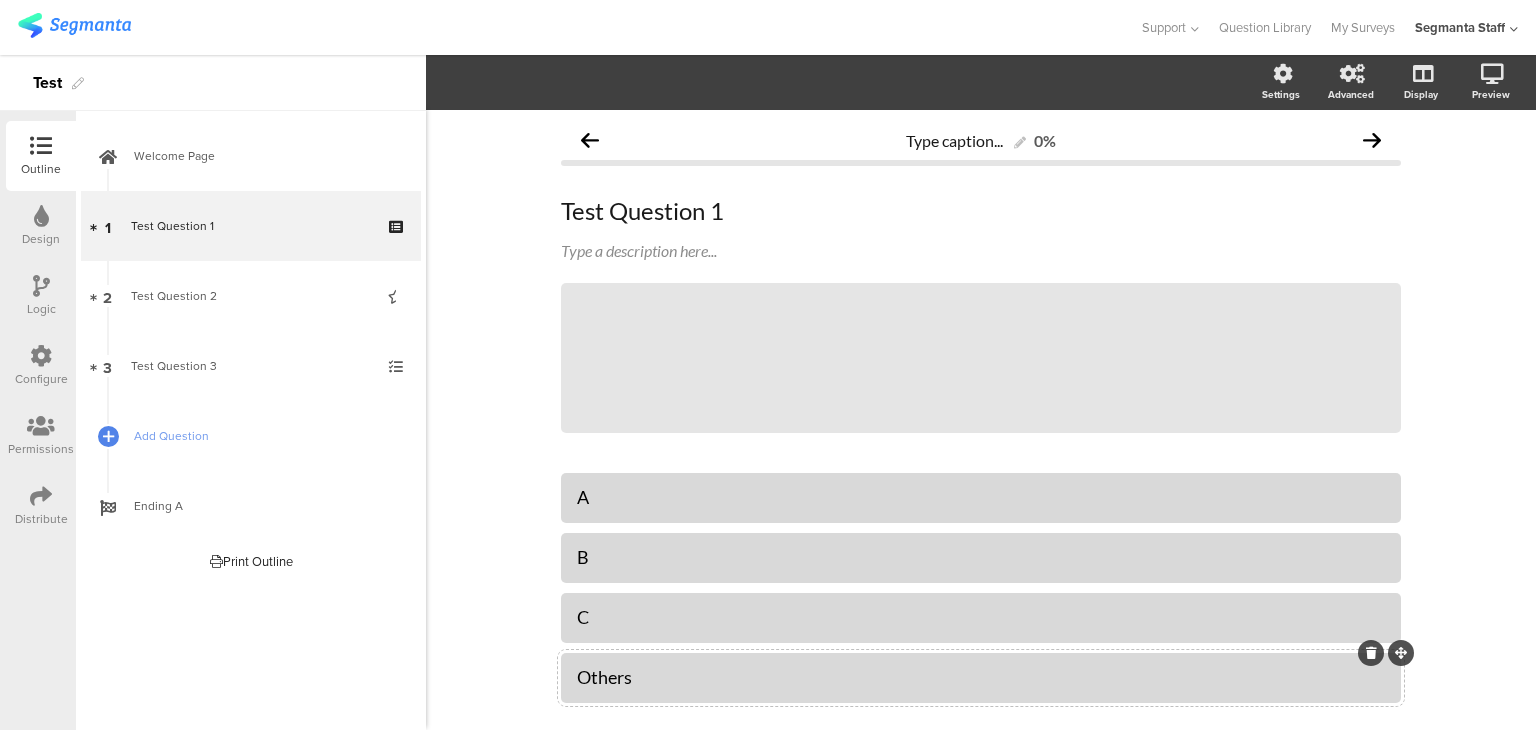 click at bounding box center [0, 0] 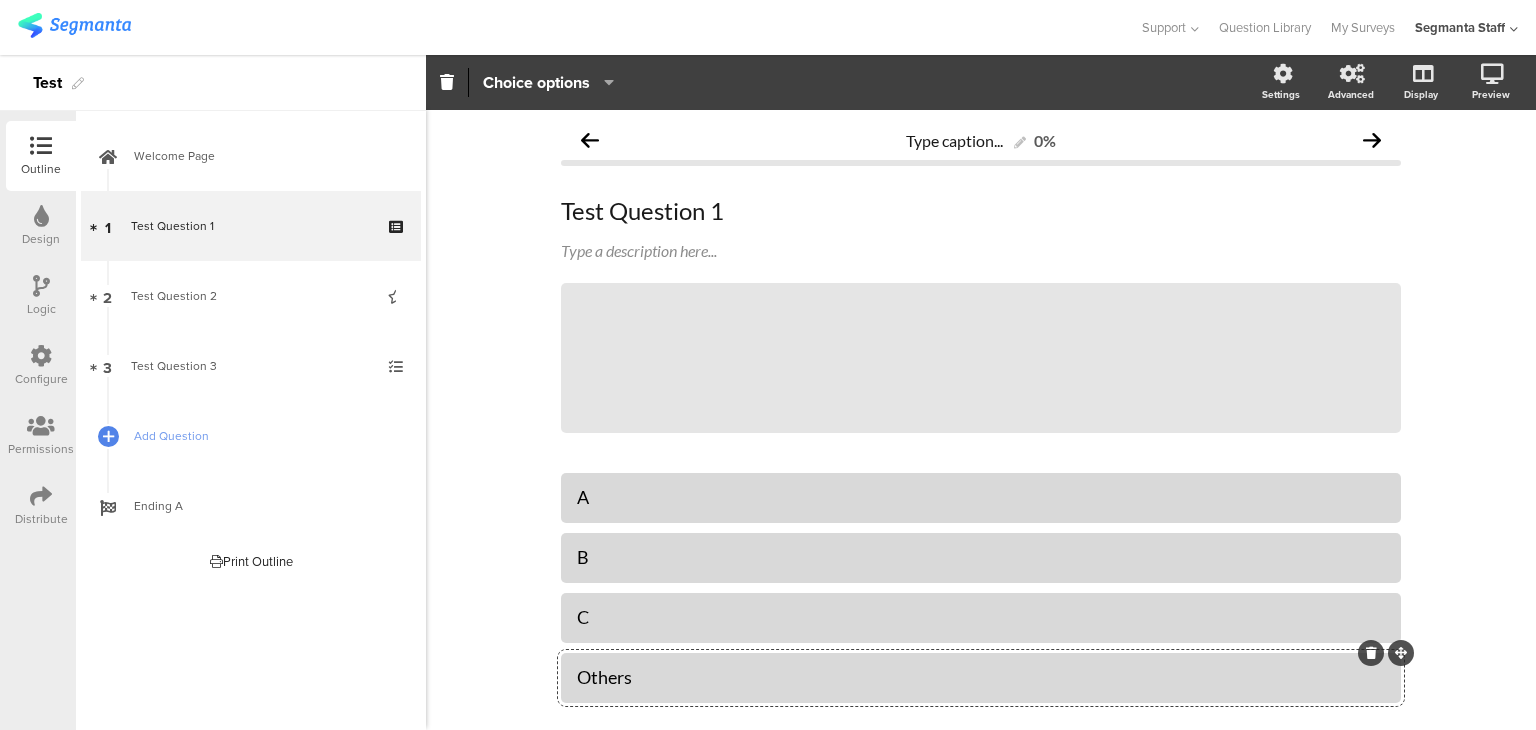 click on "Choice options" at bounding box center [548, 82] 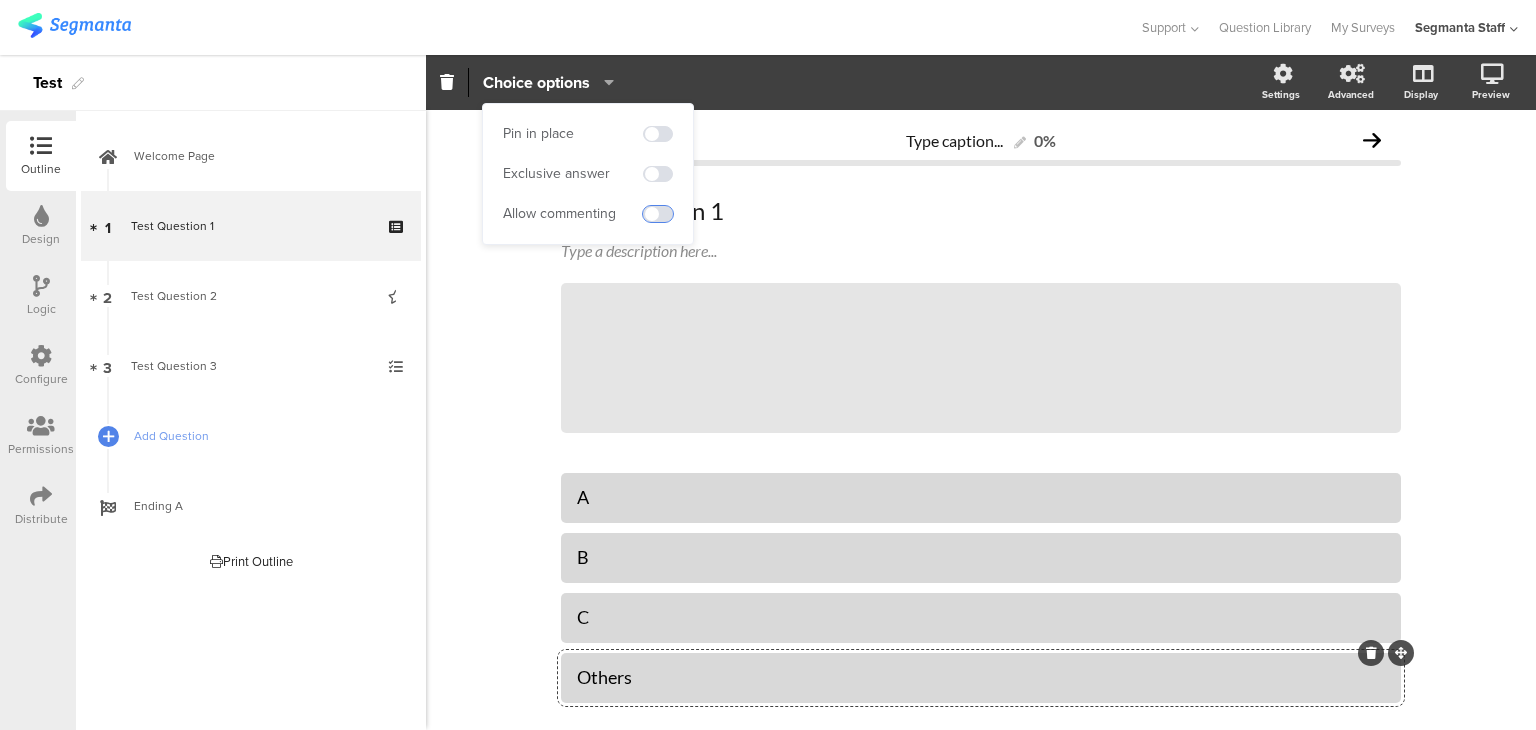 click at bounding box center (658, 214) 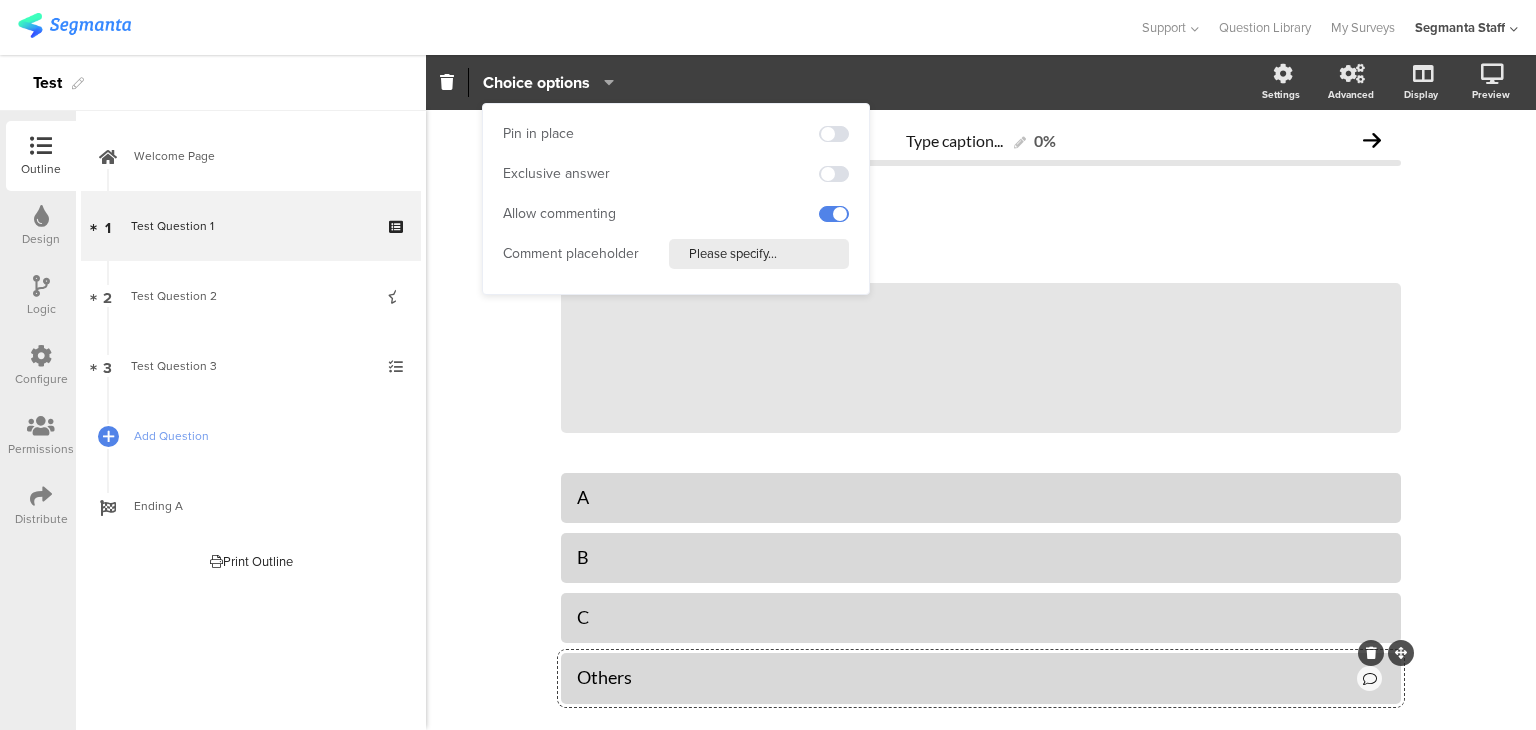 click on "Type caption...
0%
Test Question 1
Test Question 1
Type a description here...
/" at bounding box center (981, 477) 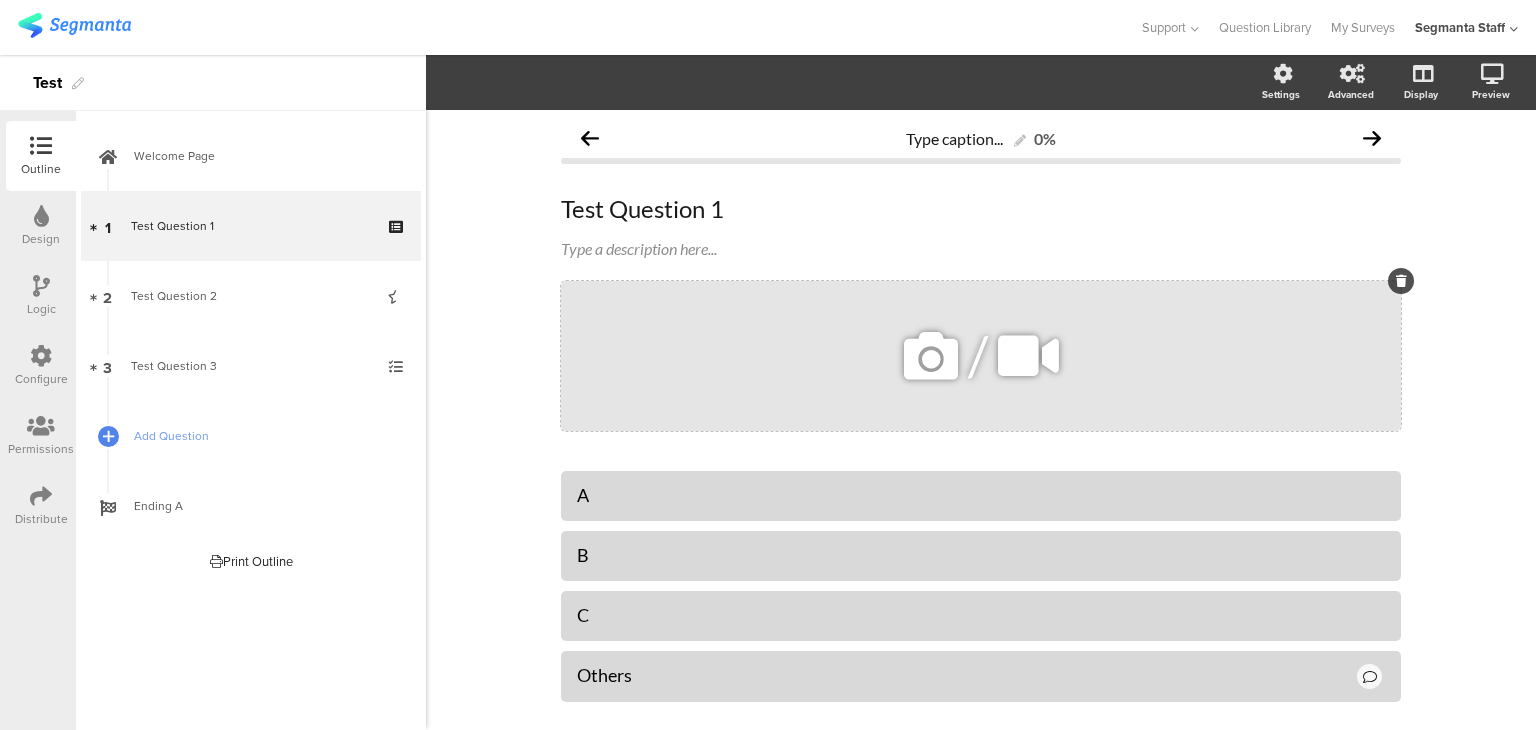 scroll, scrollTop: 0, scrollLeft: 0, axis: both 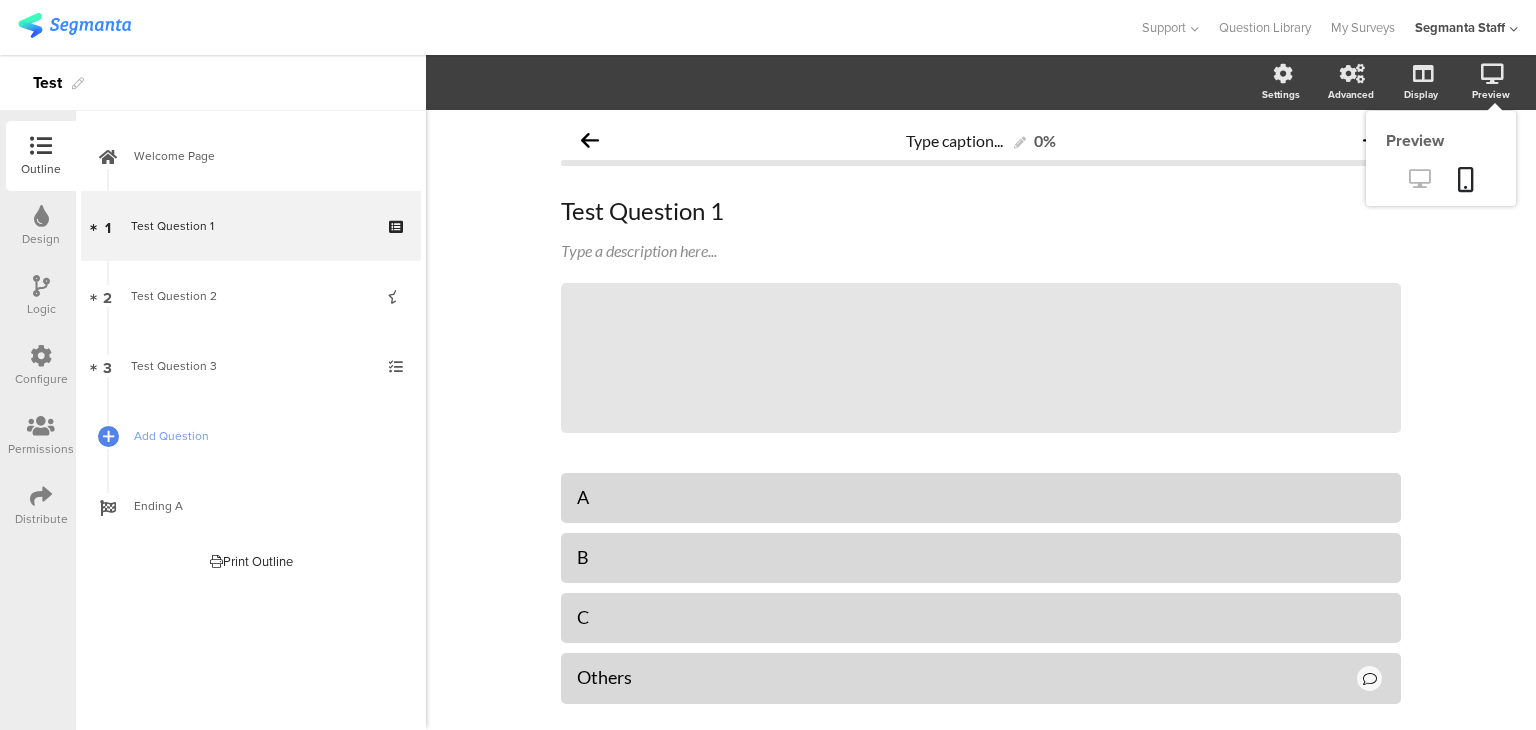 click at bounding box center (1419, 178) 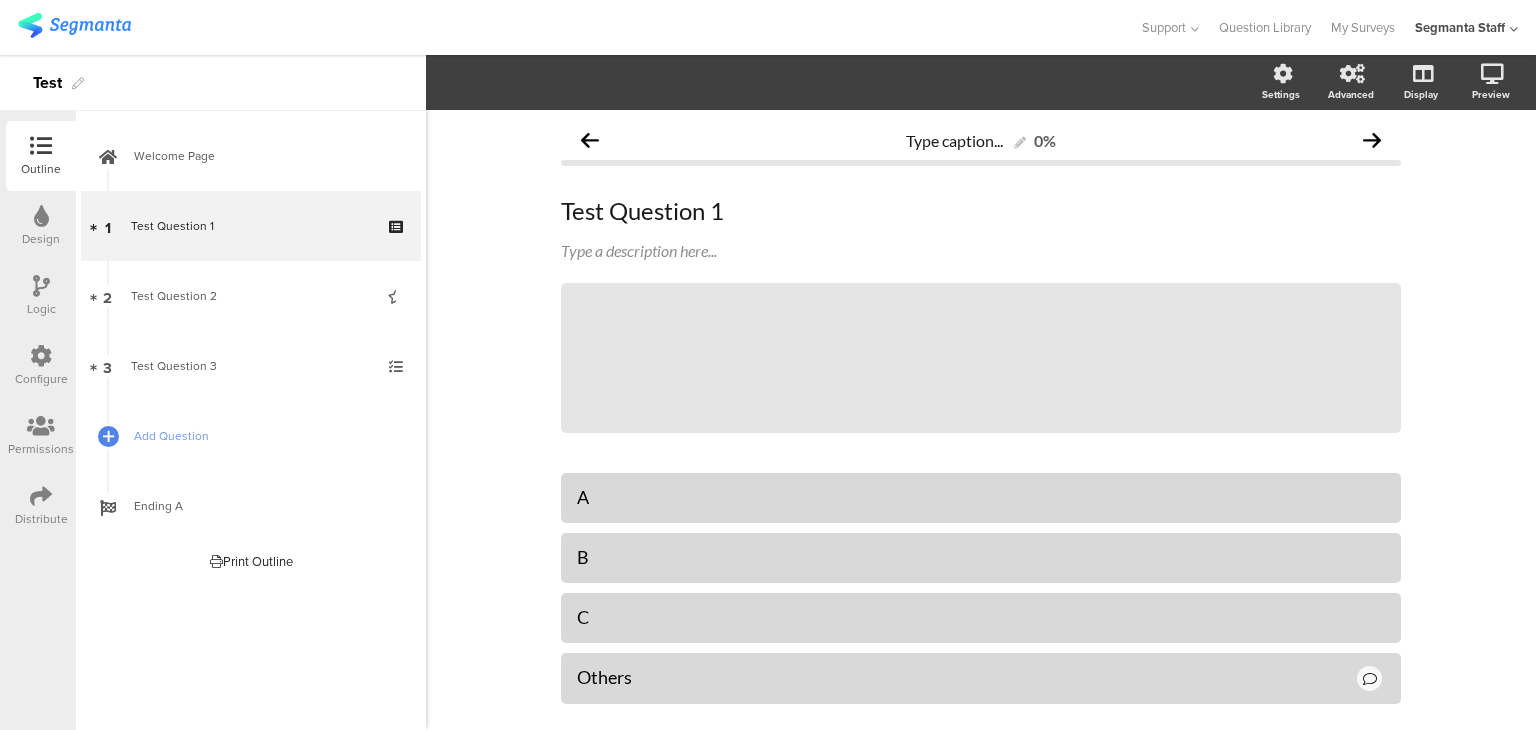 click on "Outline
Design
Logic
Configure
Permissions
Distribute" at bounding box center [38, 331] 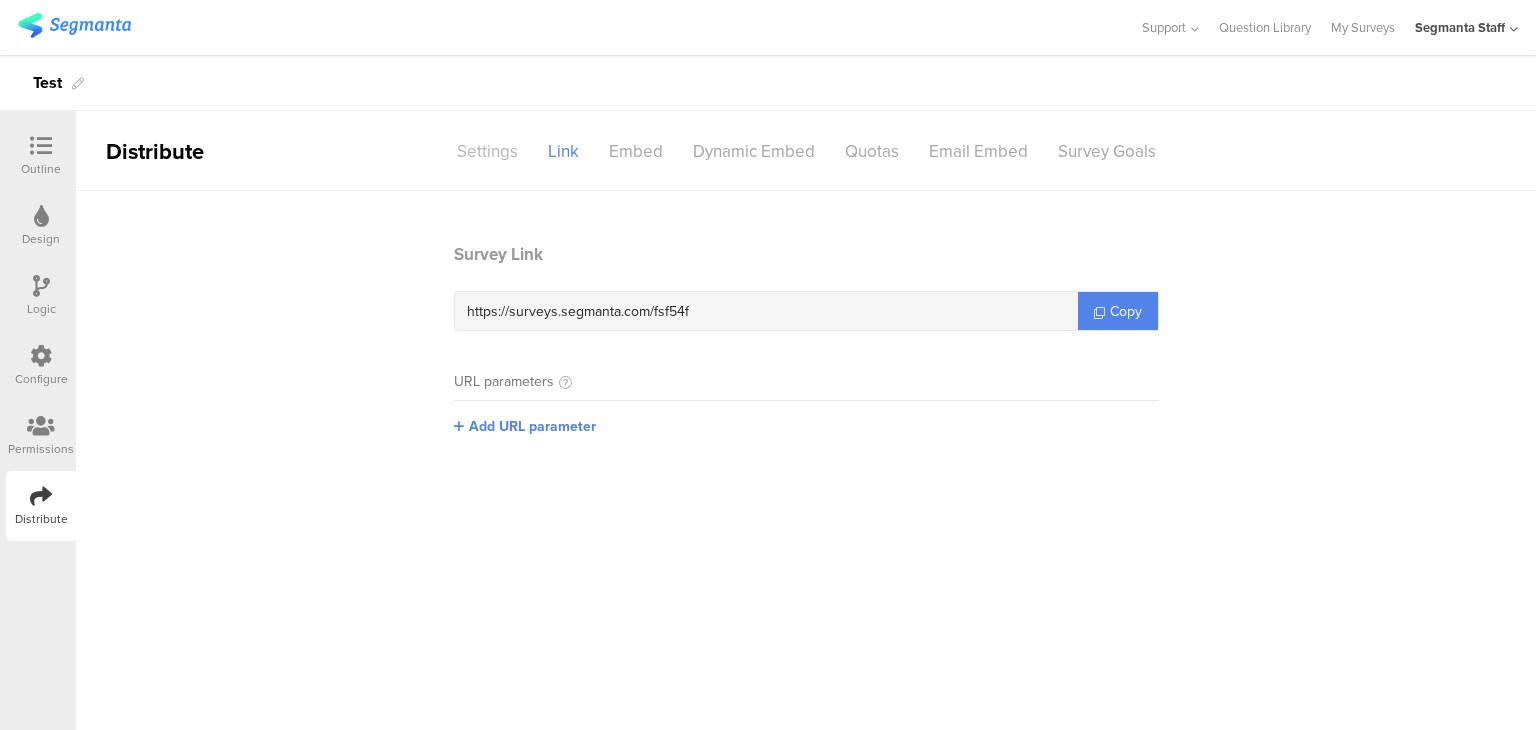 click on "Settings" at bounding box center (487, 151) 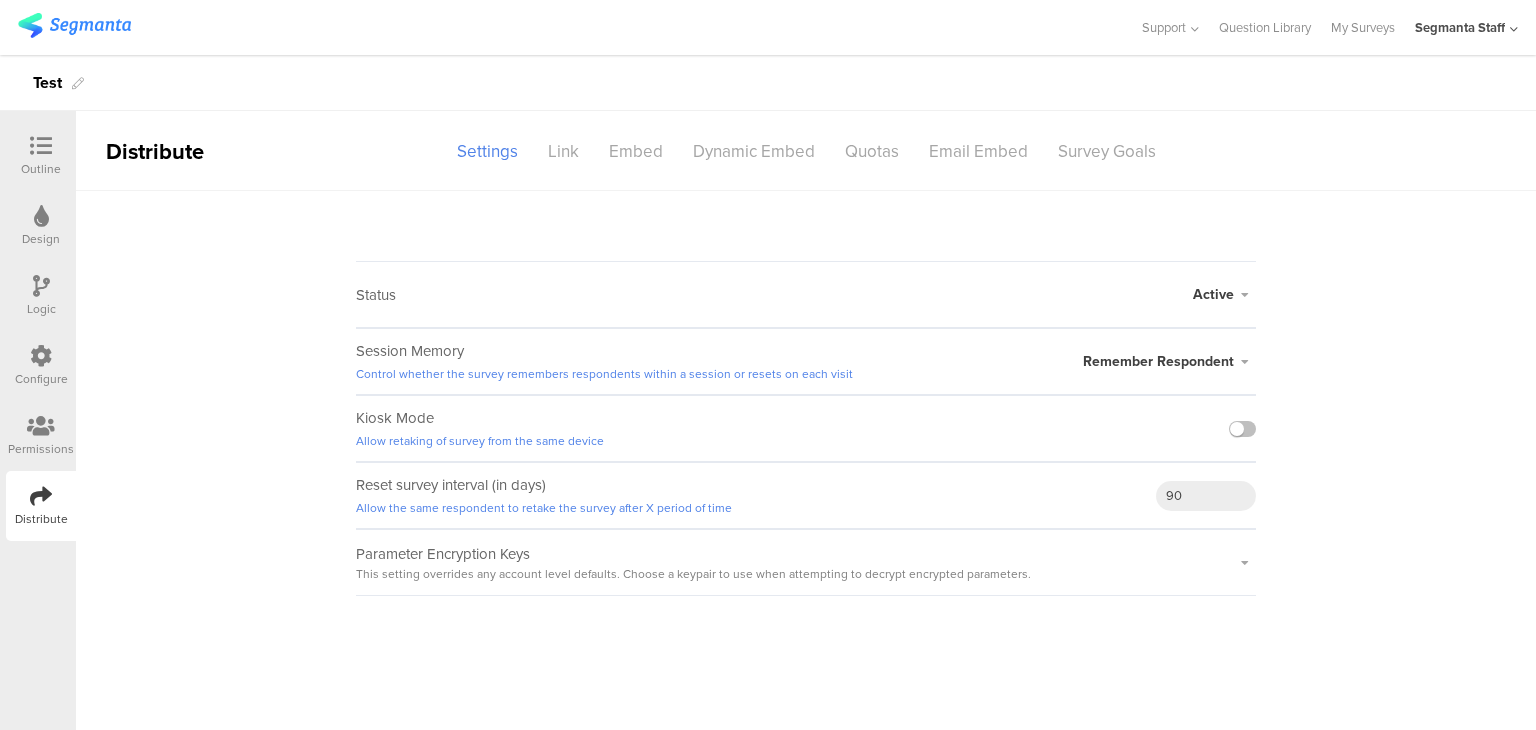 drag, startPoint x: 1240, startPoint y: 422, endPoint x: 1109, endPoint y: 363, distance: 143.67323 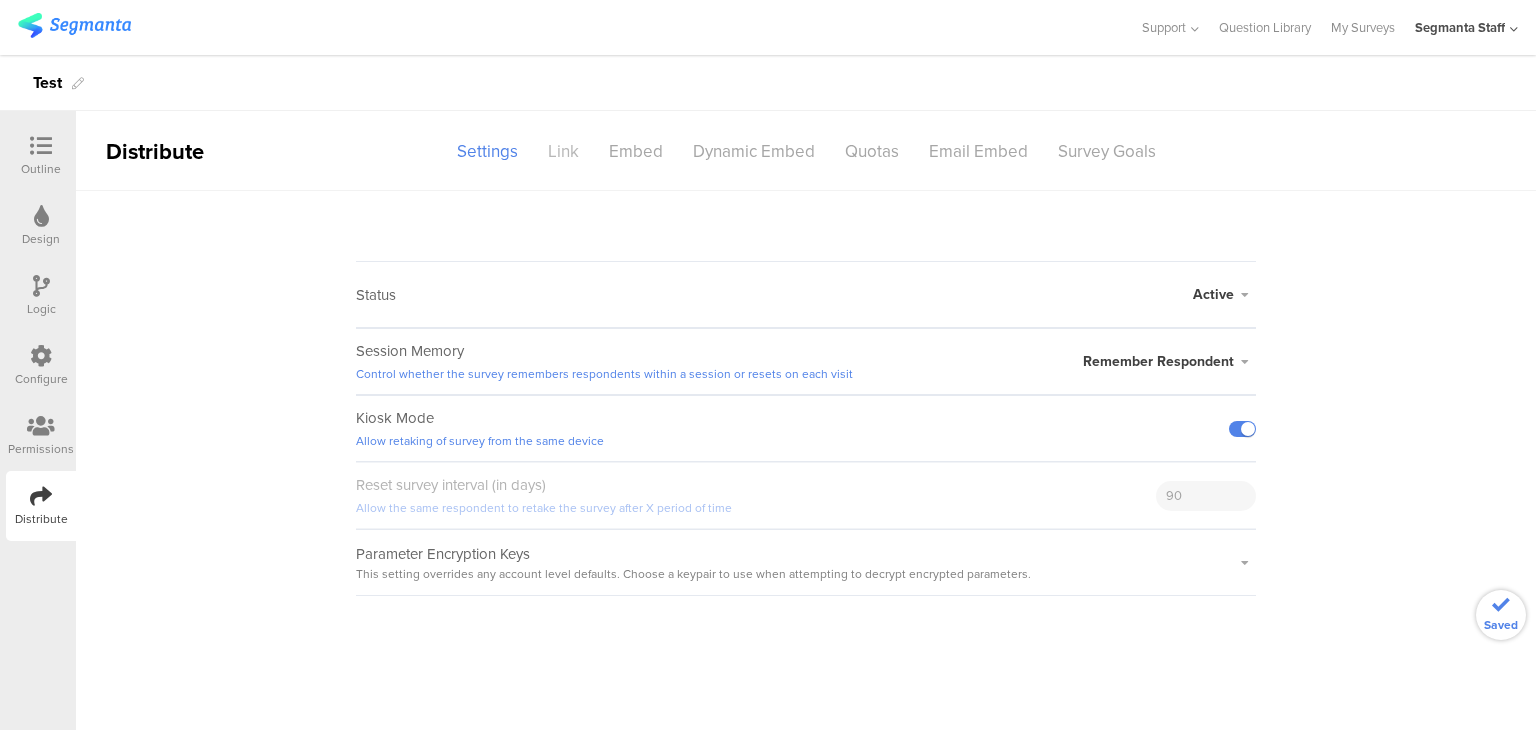 click on "Link" at bounding box center [487, 151] 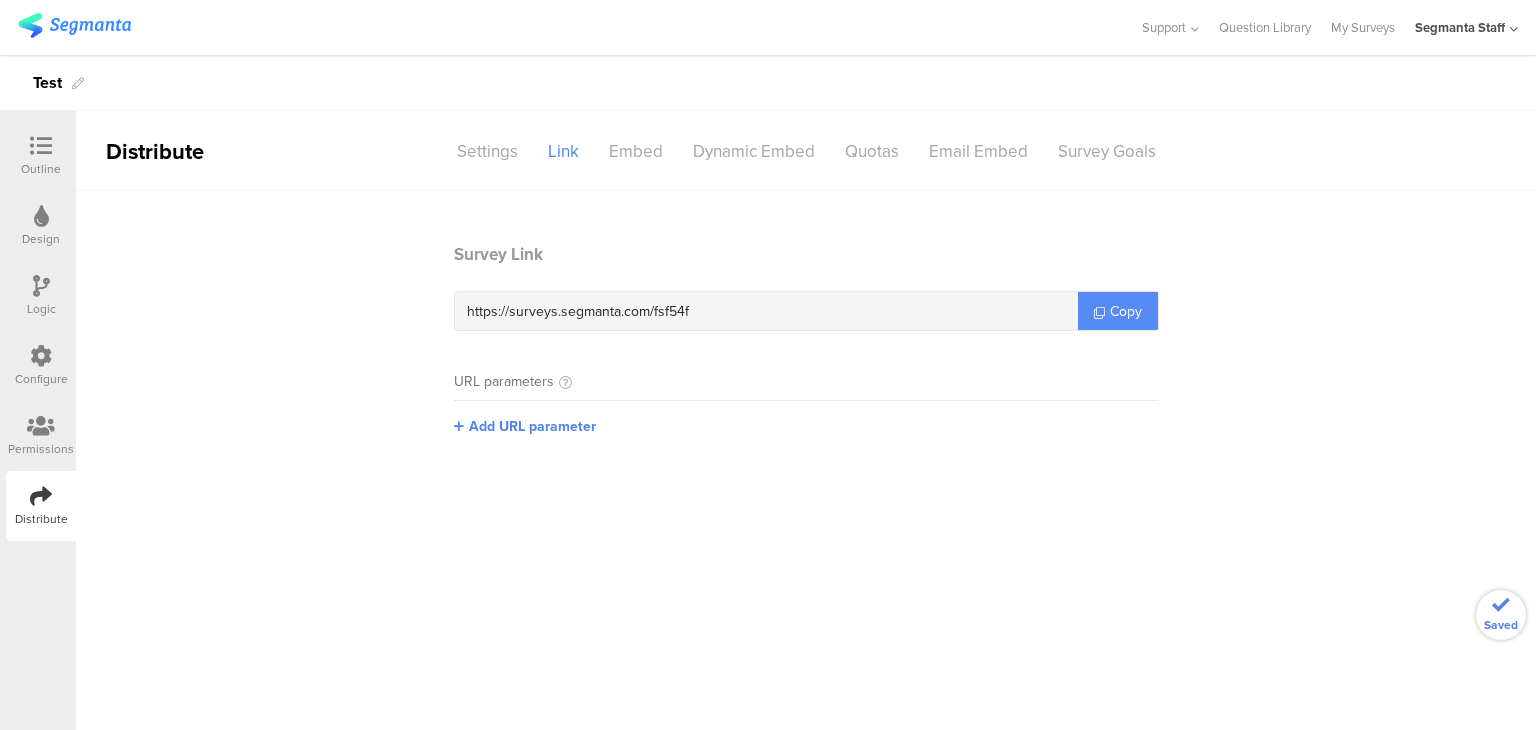 click on "Copy" at bounding box center [1118, 311] 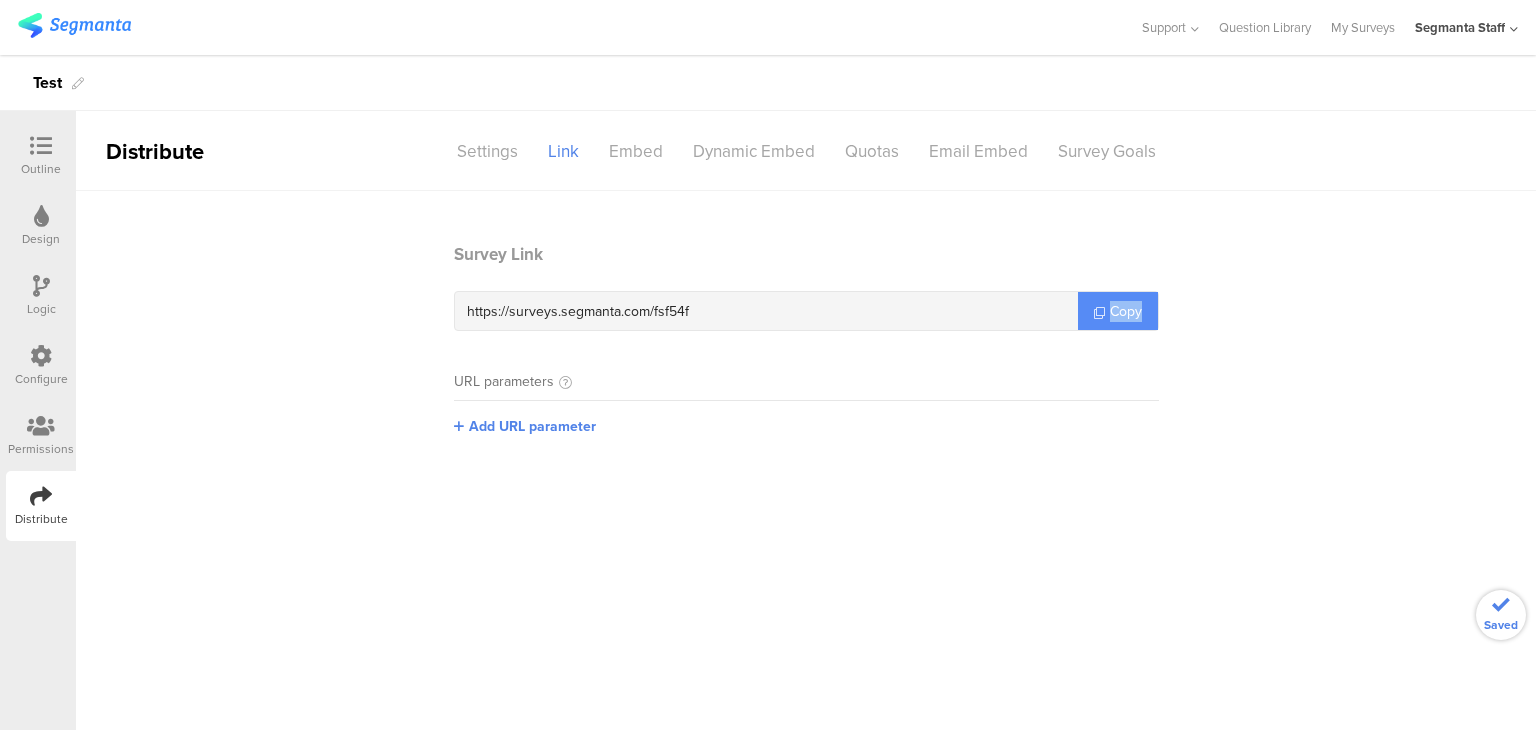 click on "Copy" at bounding box center [1118, 311] 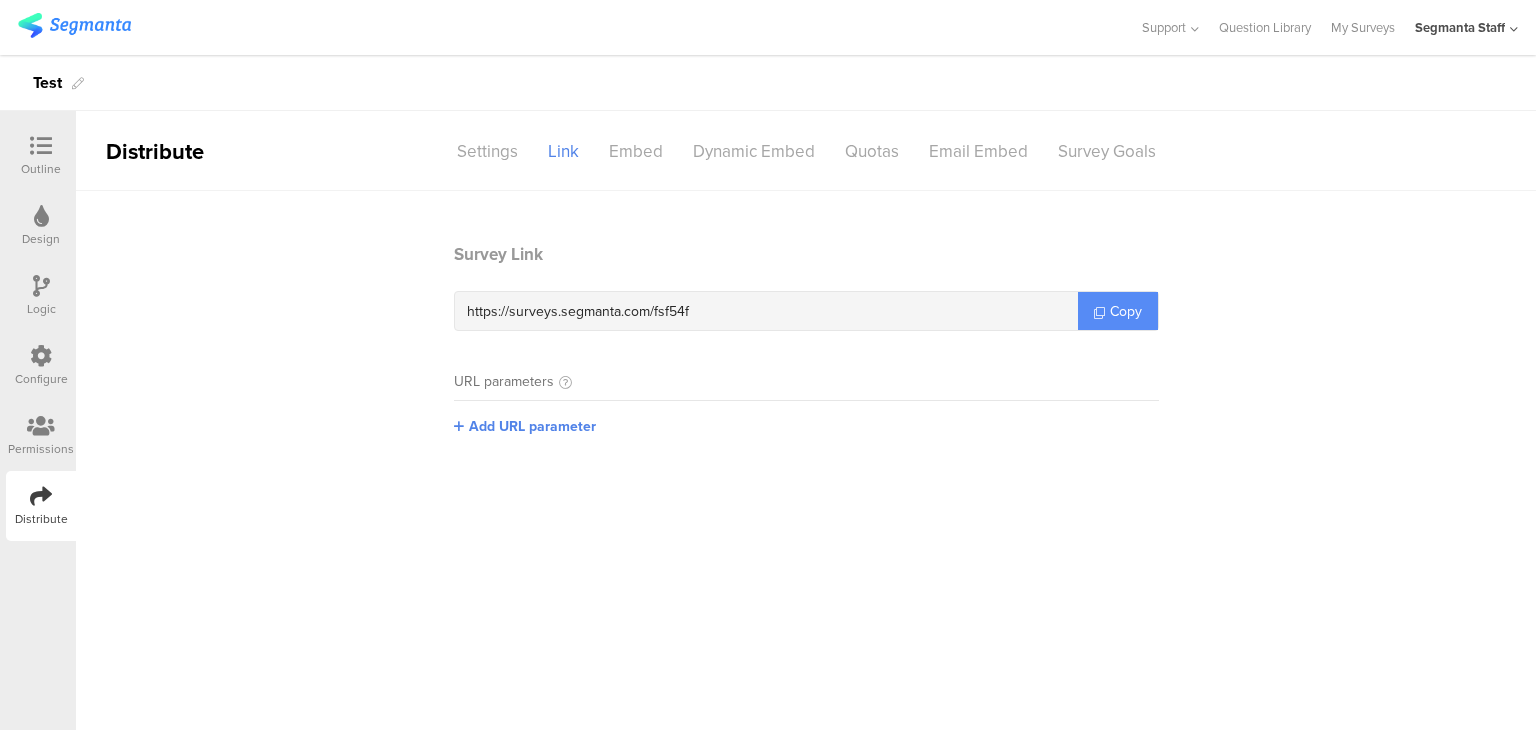 drag, startPoint x: 1109, startPoint y: 305, endPoint x: 971, endPoint y: 212, distance: 166.41214 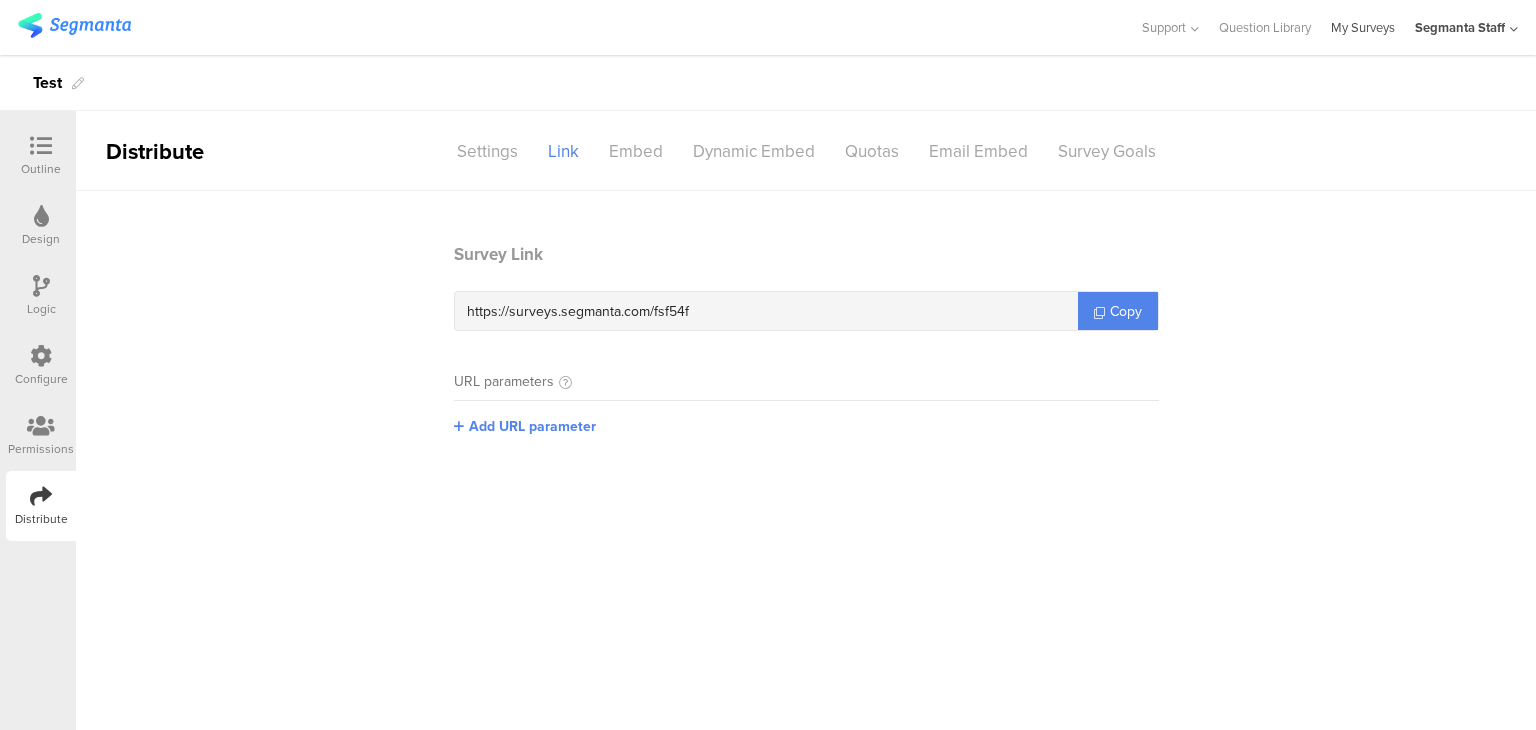 click on "My Surveys" at bounding box center [1363, 27] 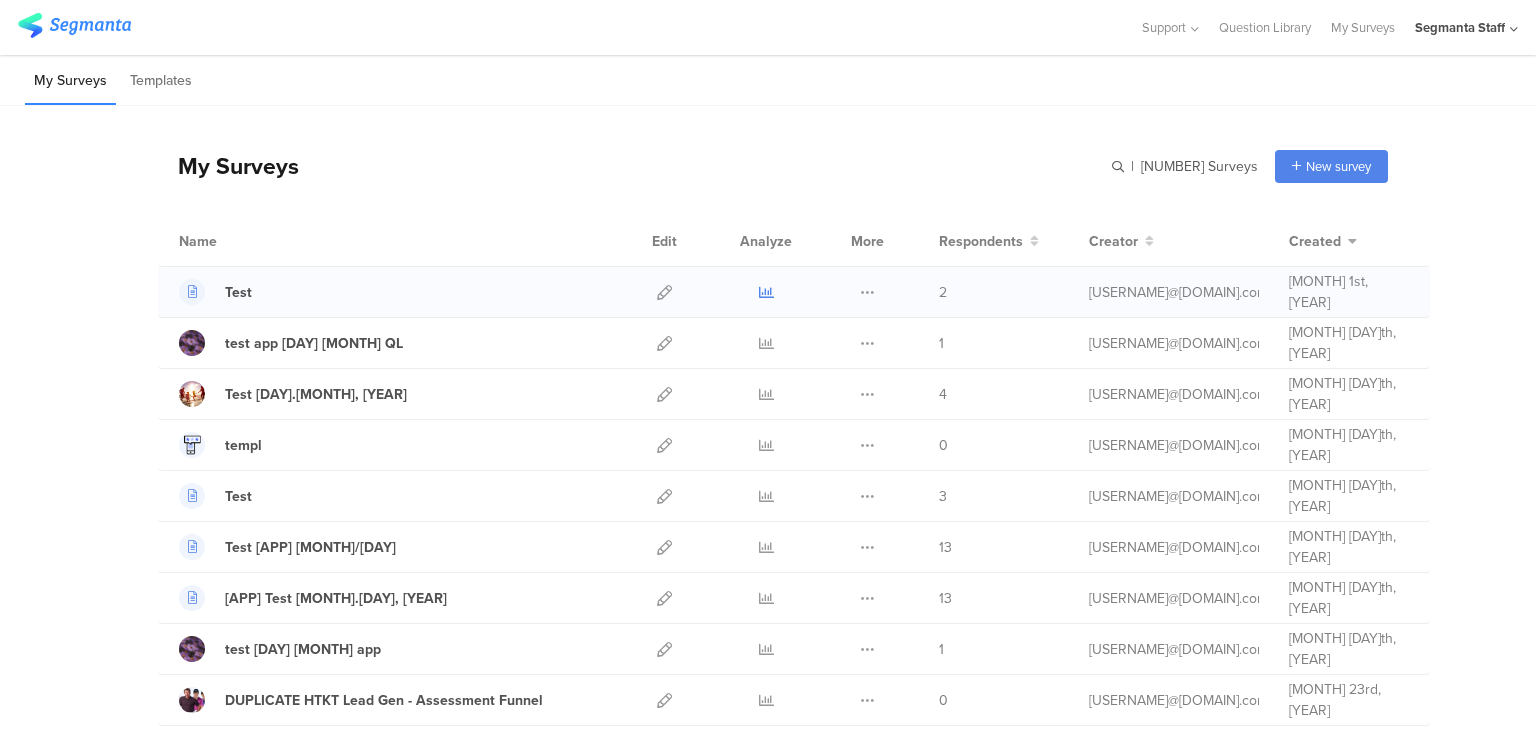 click at bounding box center [766, 292] 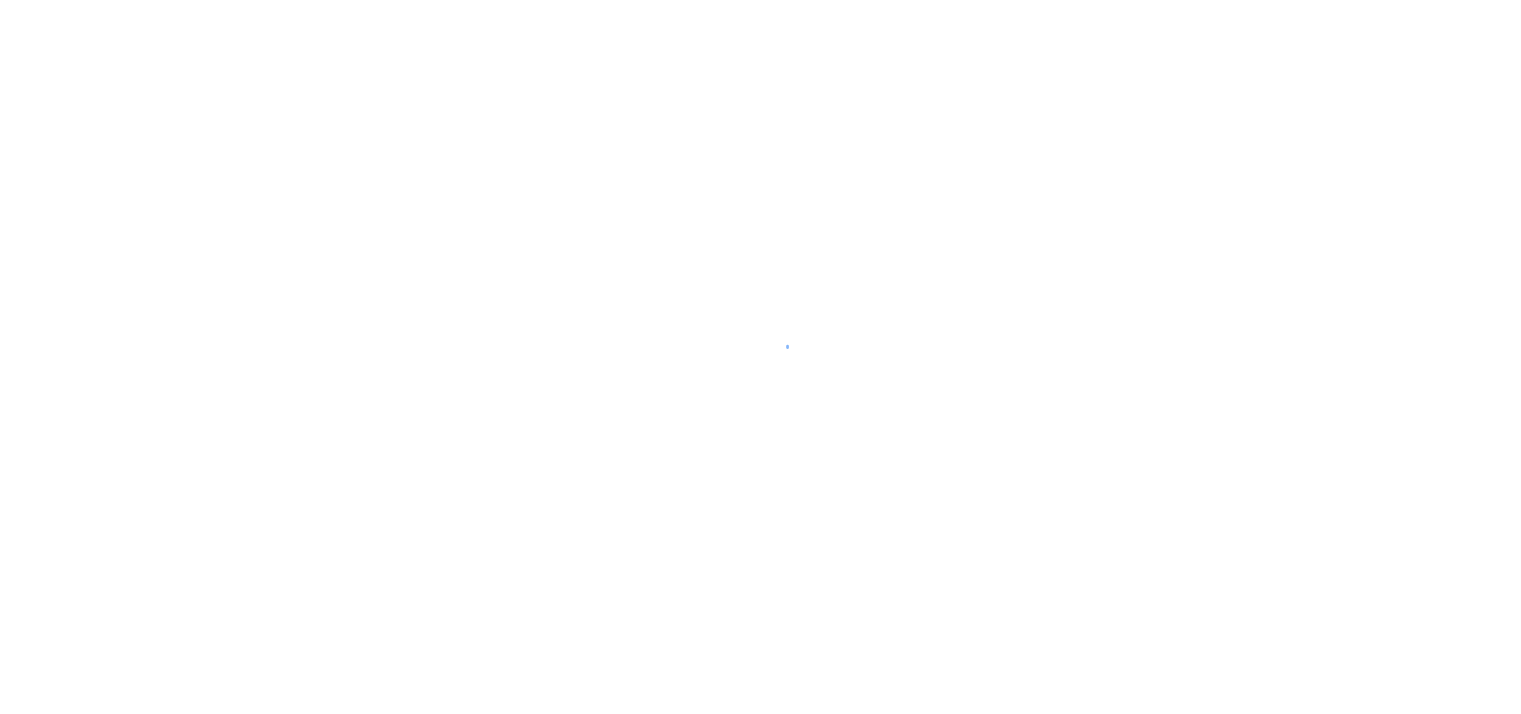 scroll, scrollTop: 0, scrollLeft: 0, axis: both 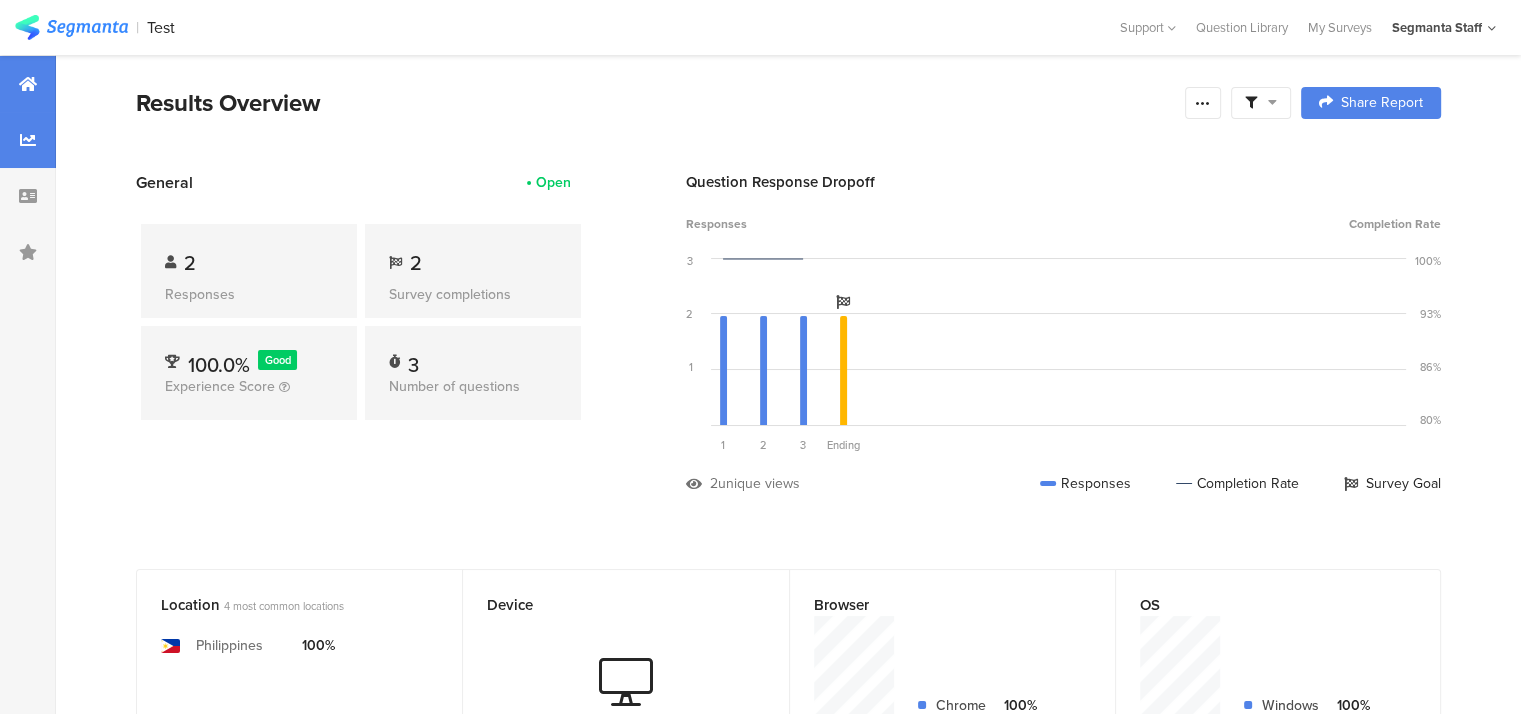 click at bounding box center [28, 140] 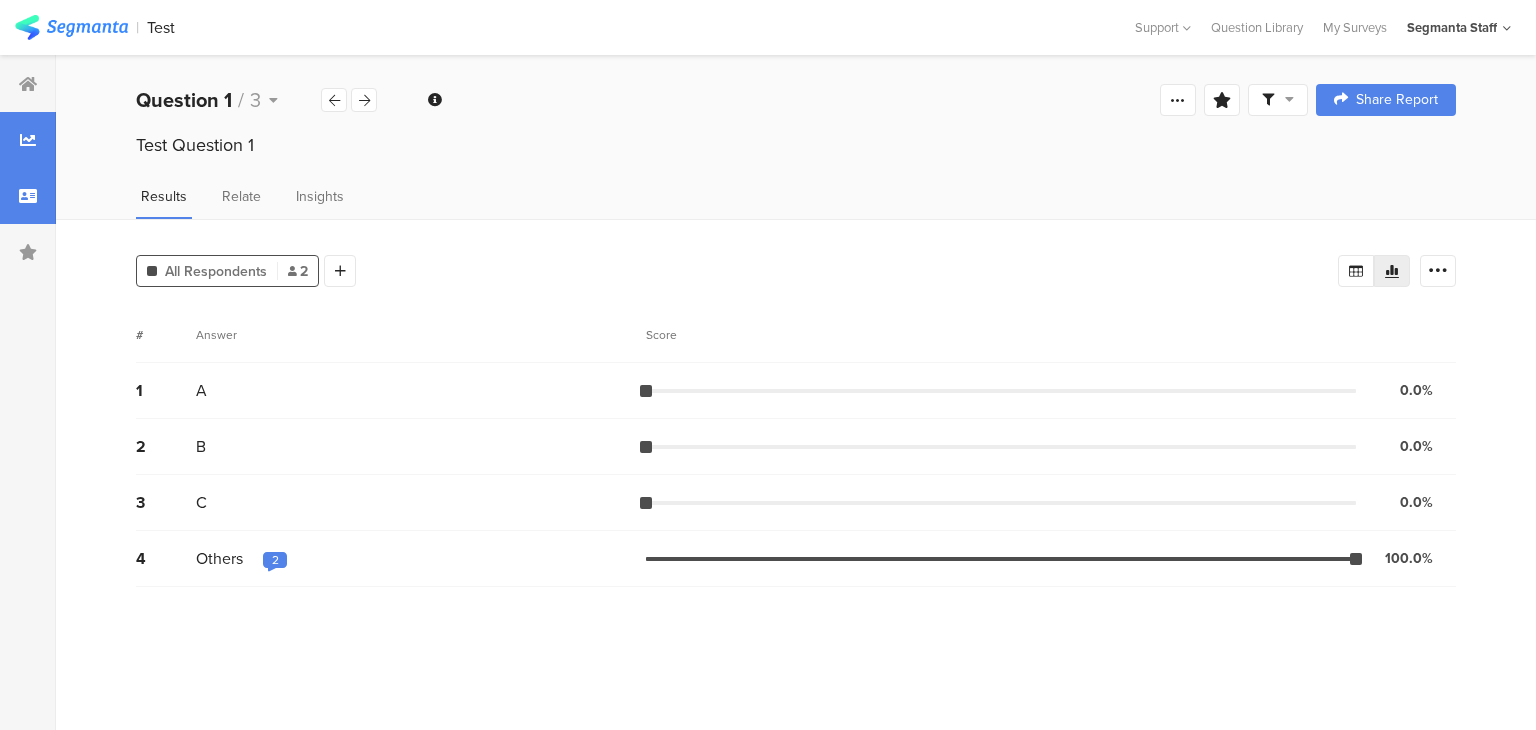 click at bounding box center [28, 196] 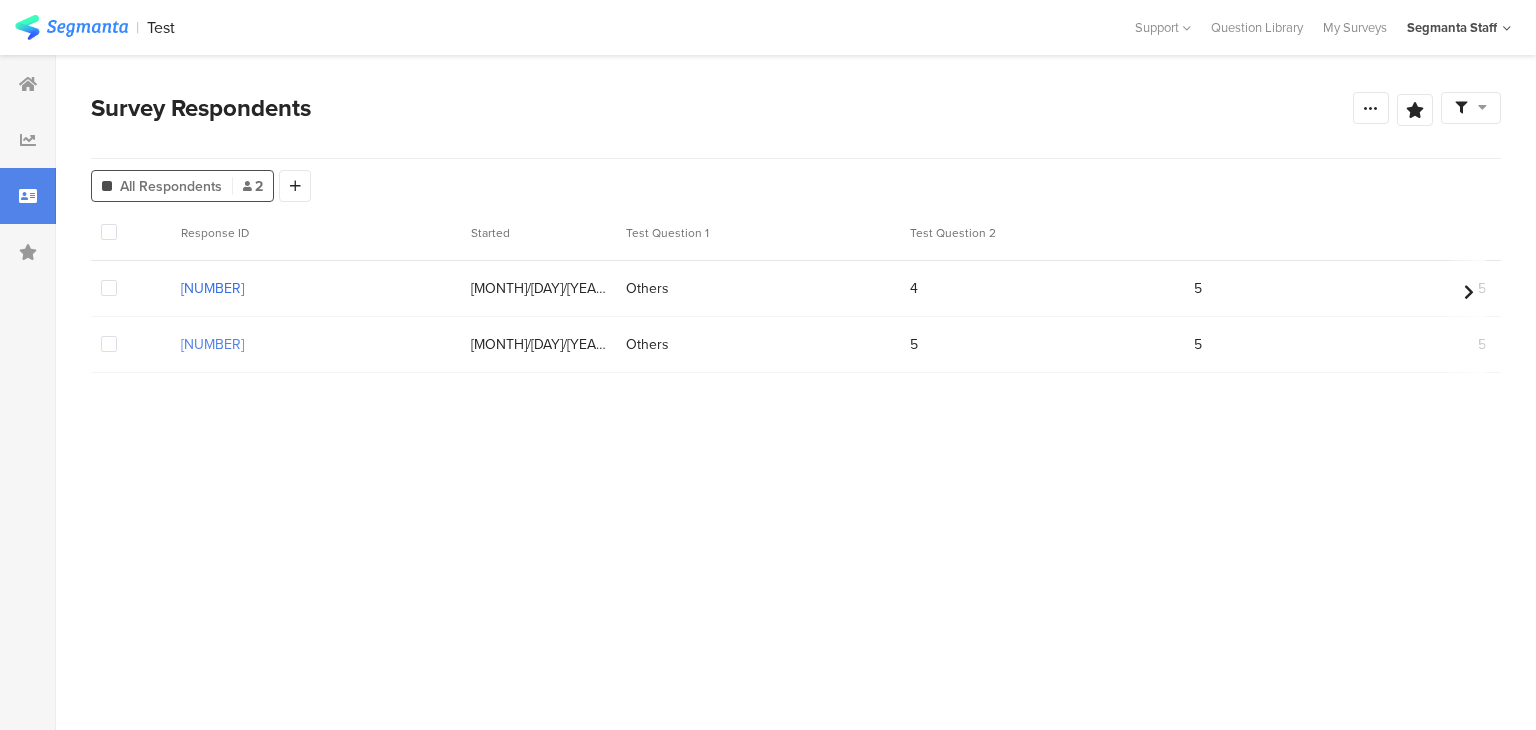 click on "30812991" at bounding box center [212, 288] 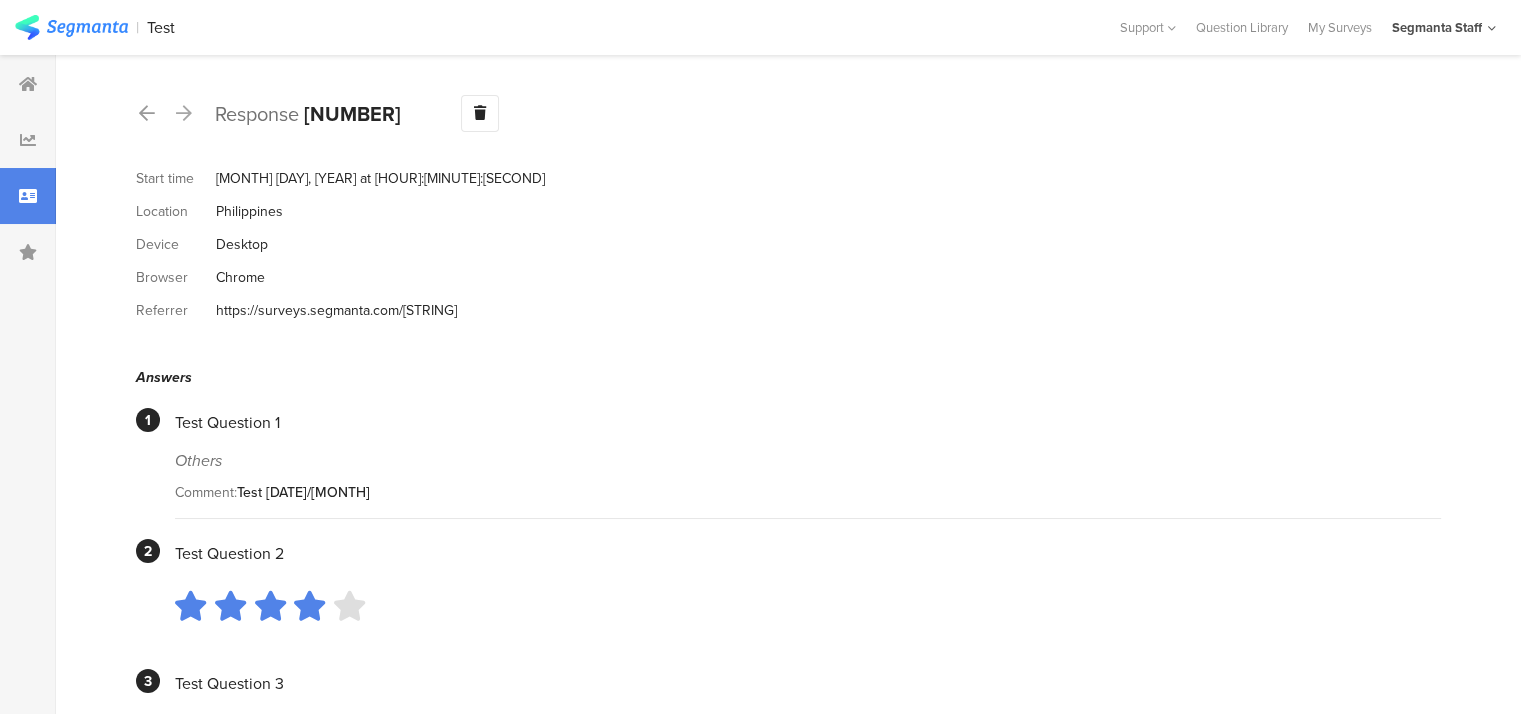 click at bounding box center [184, 113] 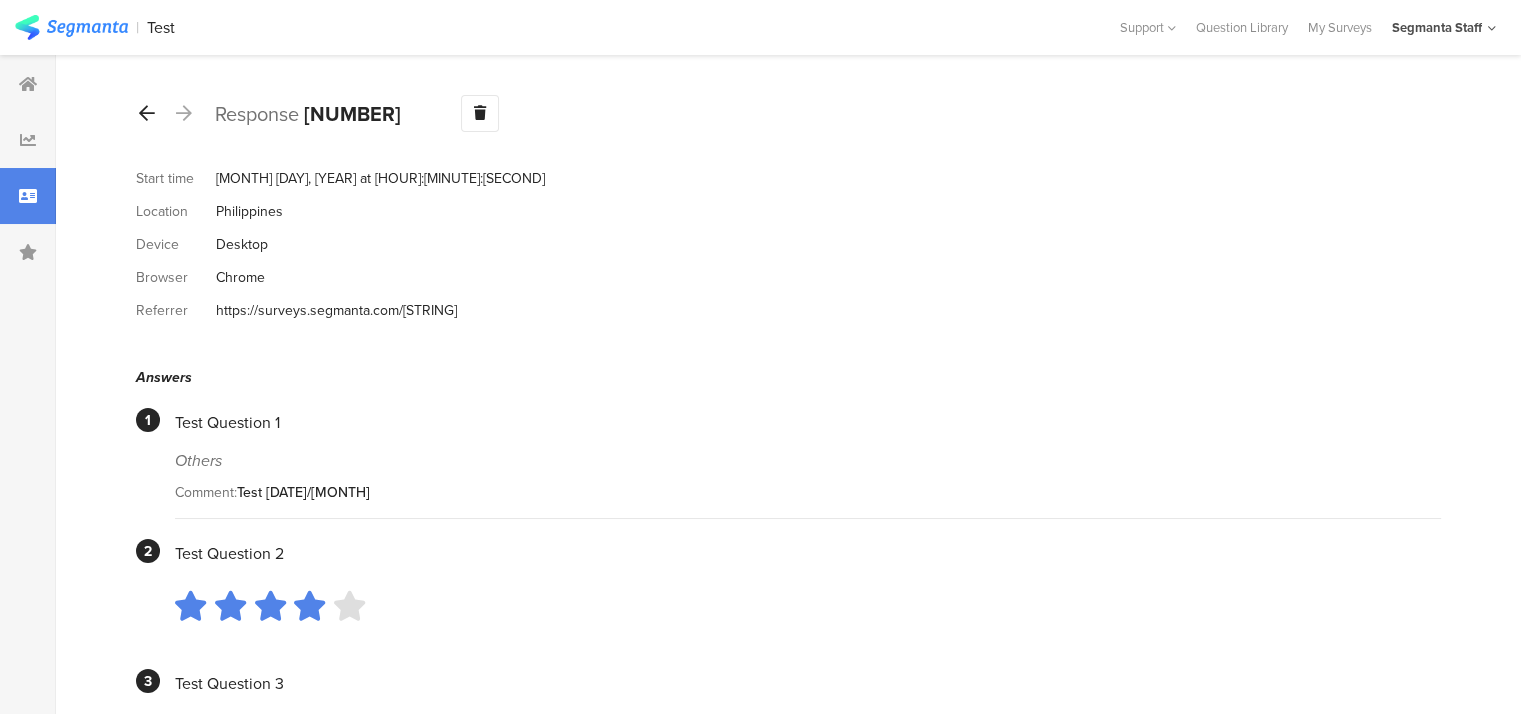 click at bounding box center [147, 113] 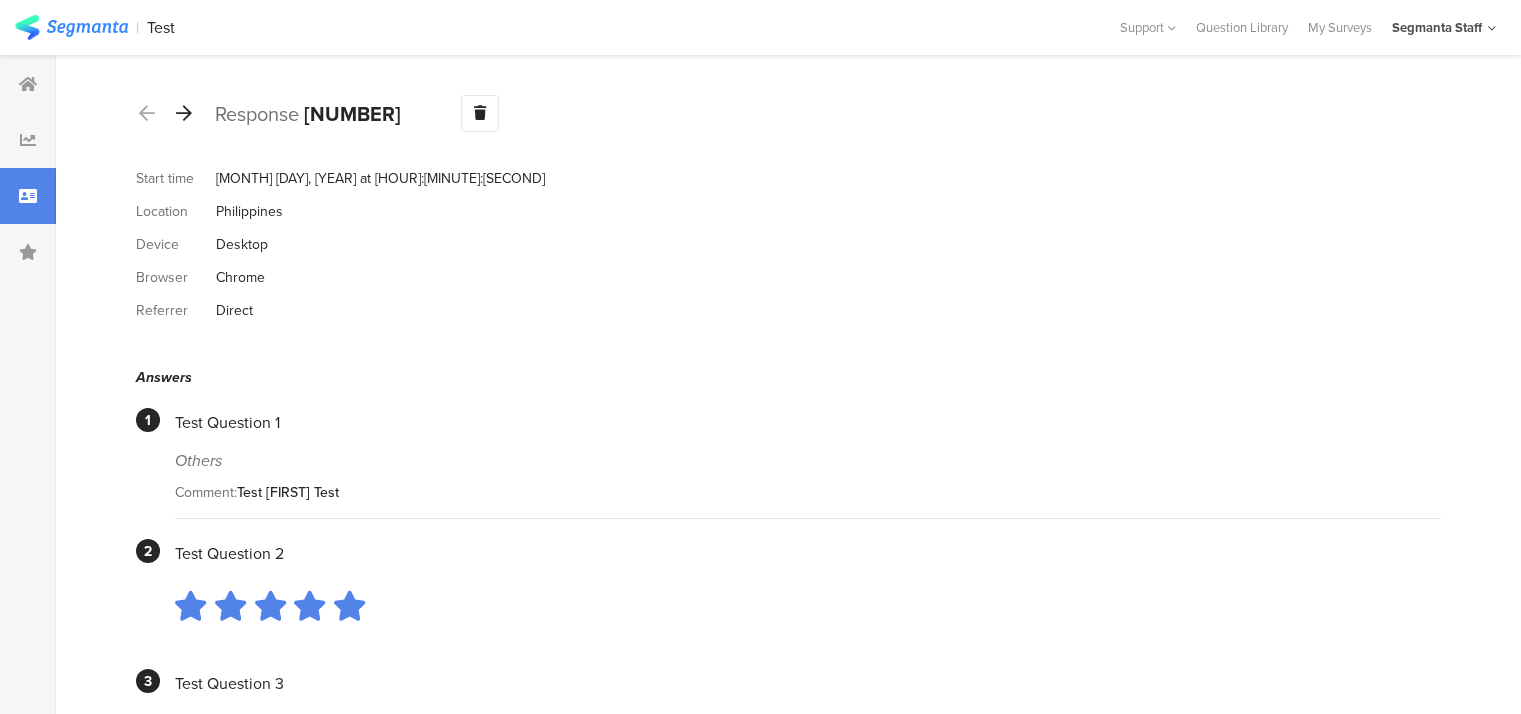 click at bounding box center (184, 113) 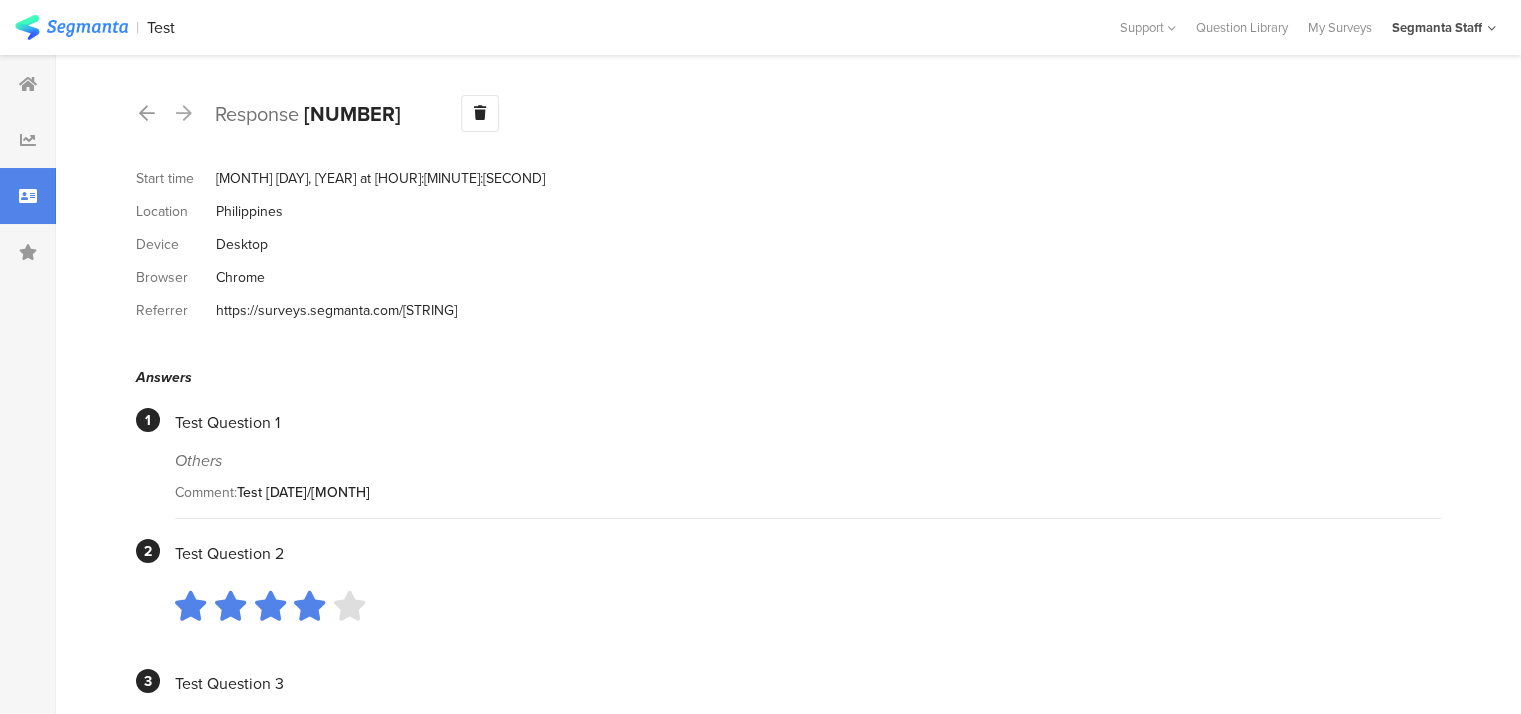 click at bounding box center (71, 27) 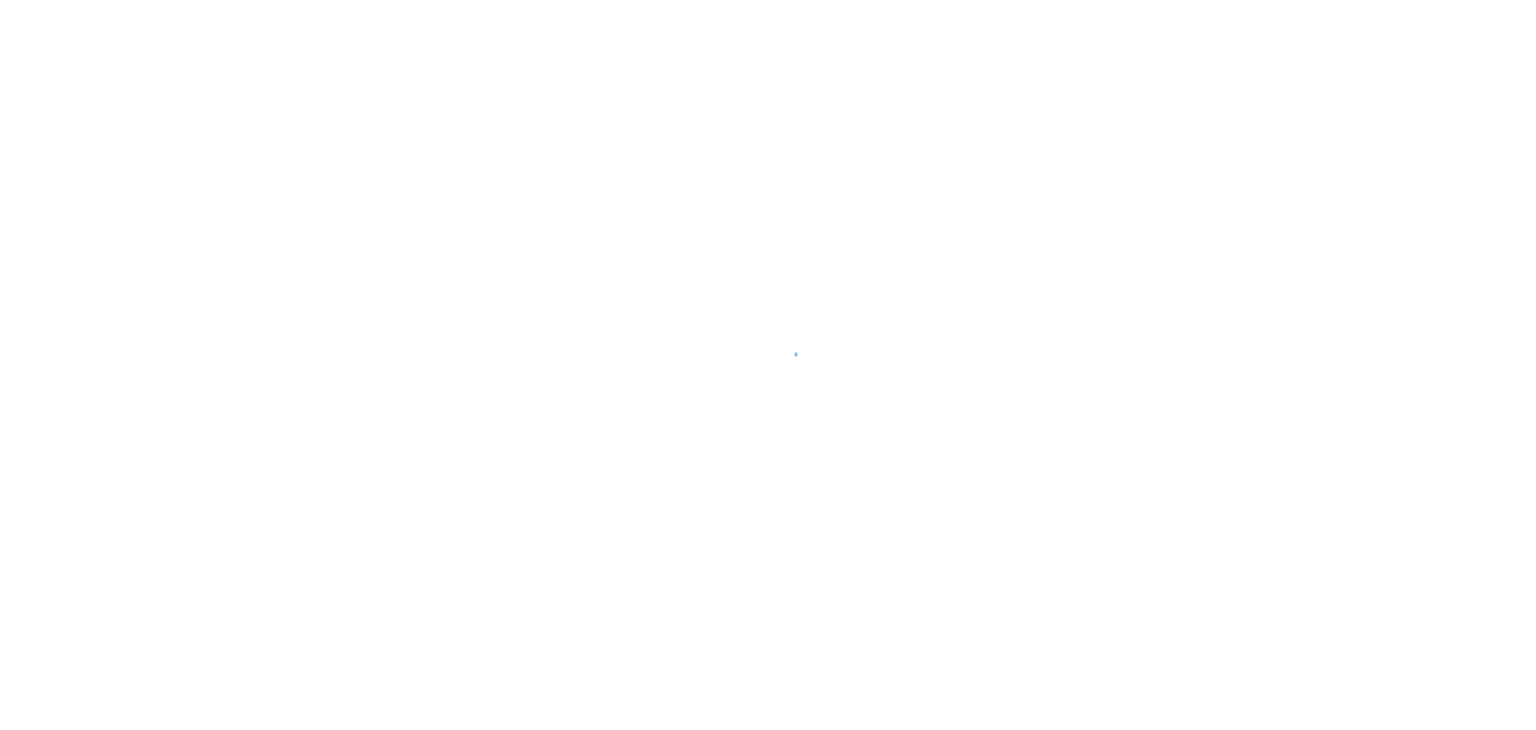 scroll, scrollTop: 0, scrollLeft: 0, axis: both 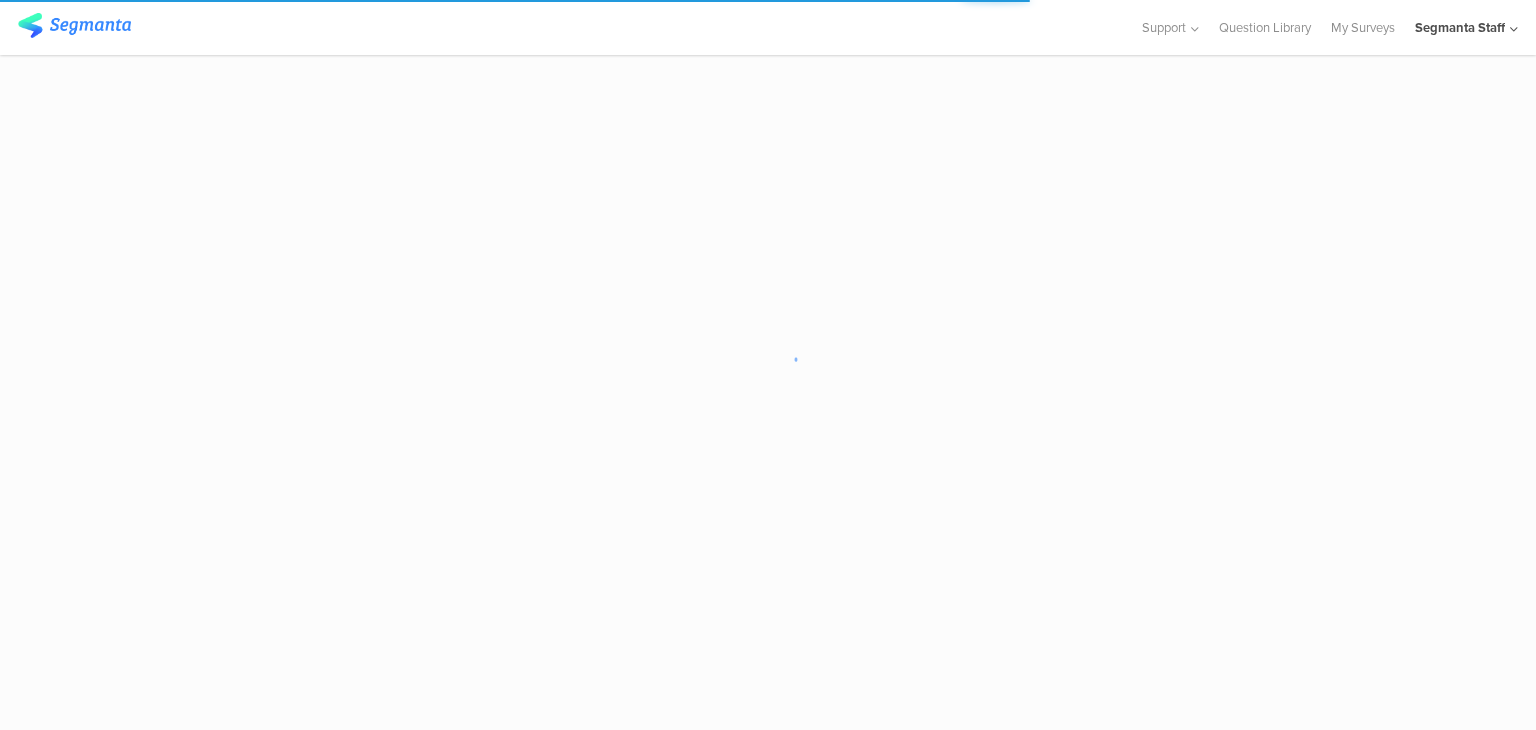 click at bounding box center (768, 365) 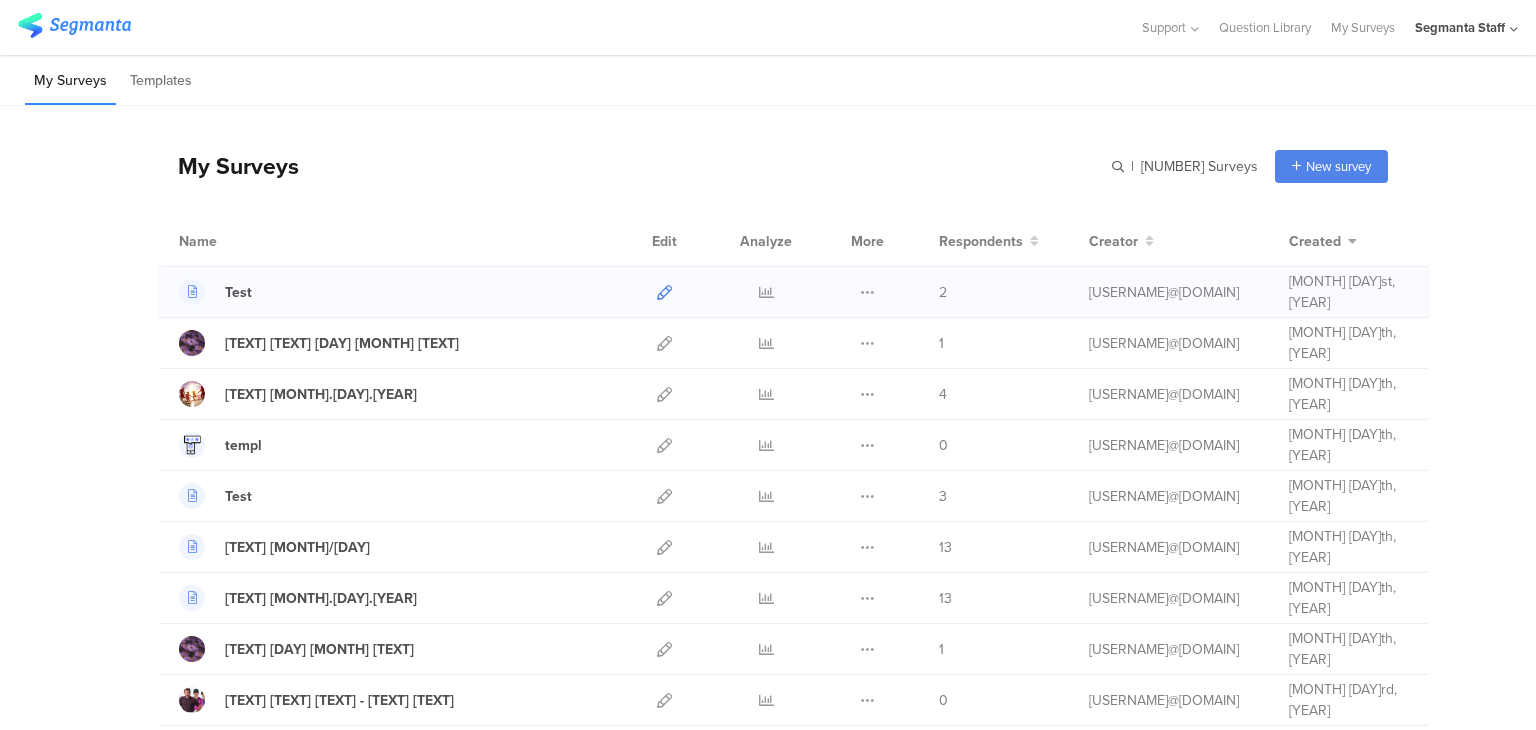click at bounding box center [664, 292] 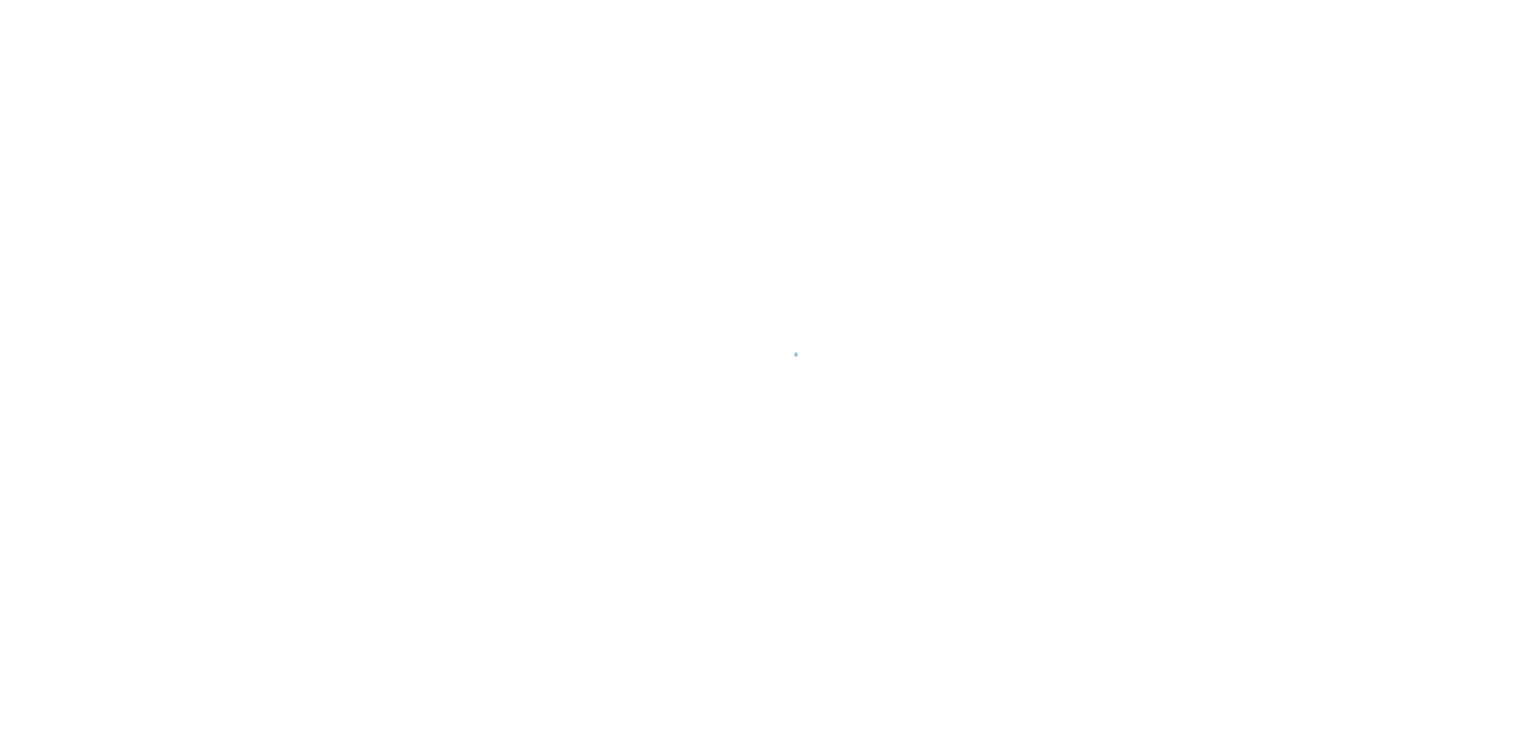 scroll, scrollTop: 0, scrollLeft: 0, axis: both 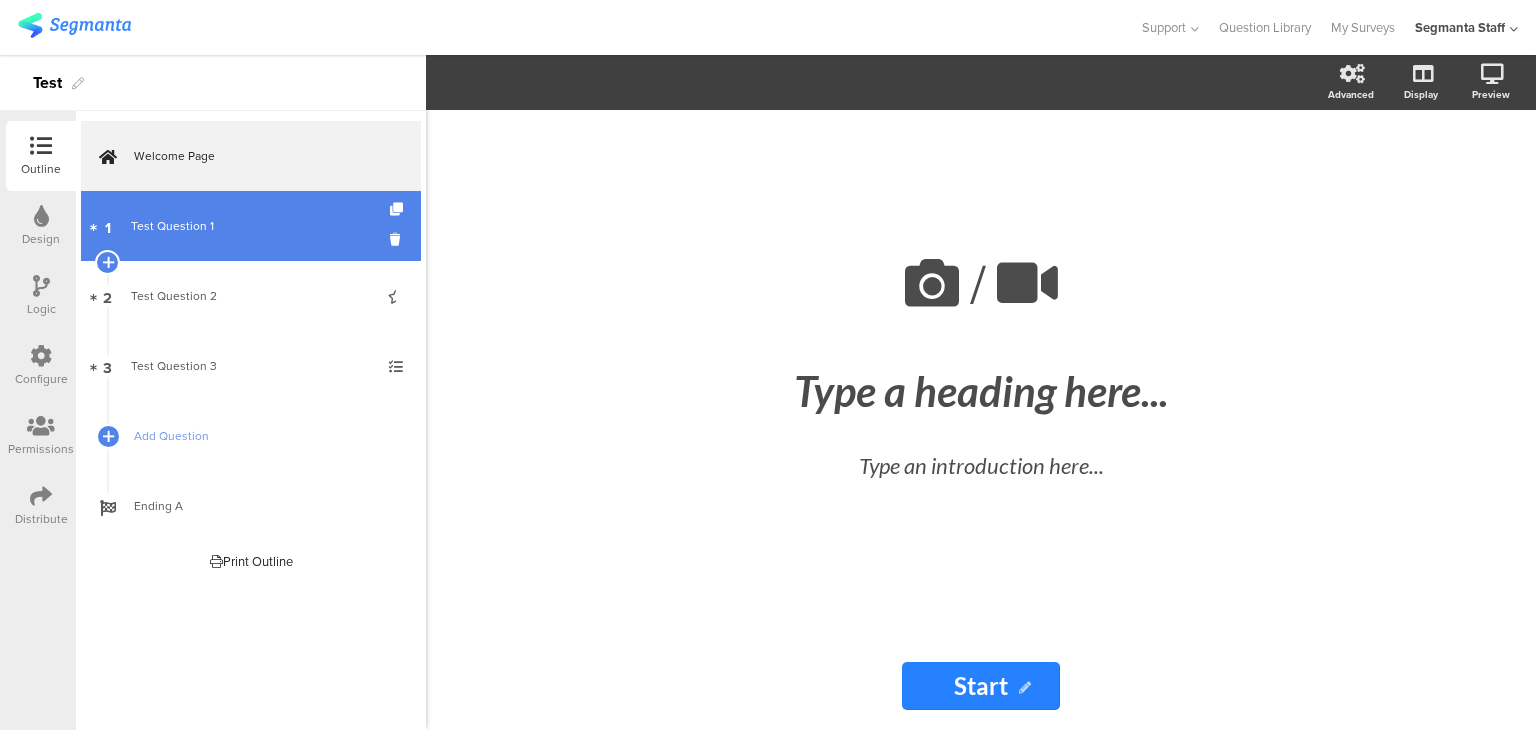 click on "1
Test Question 1" at bounding box center [251, 226] 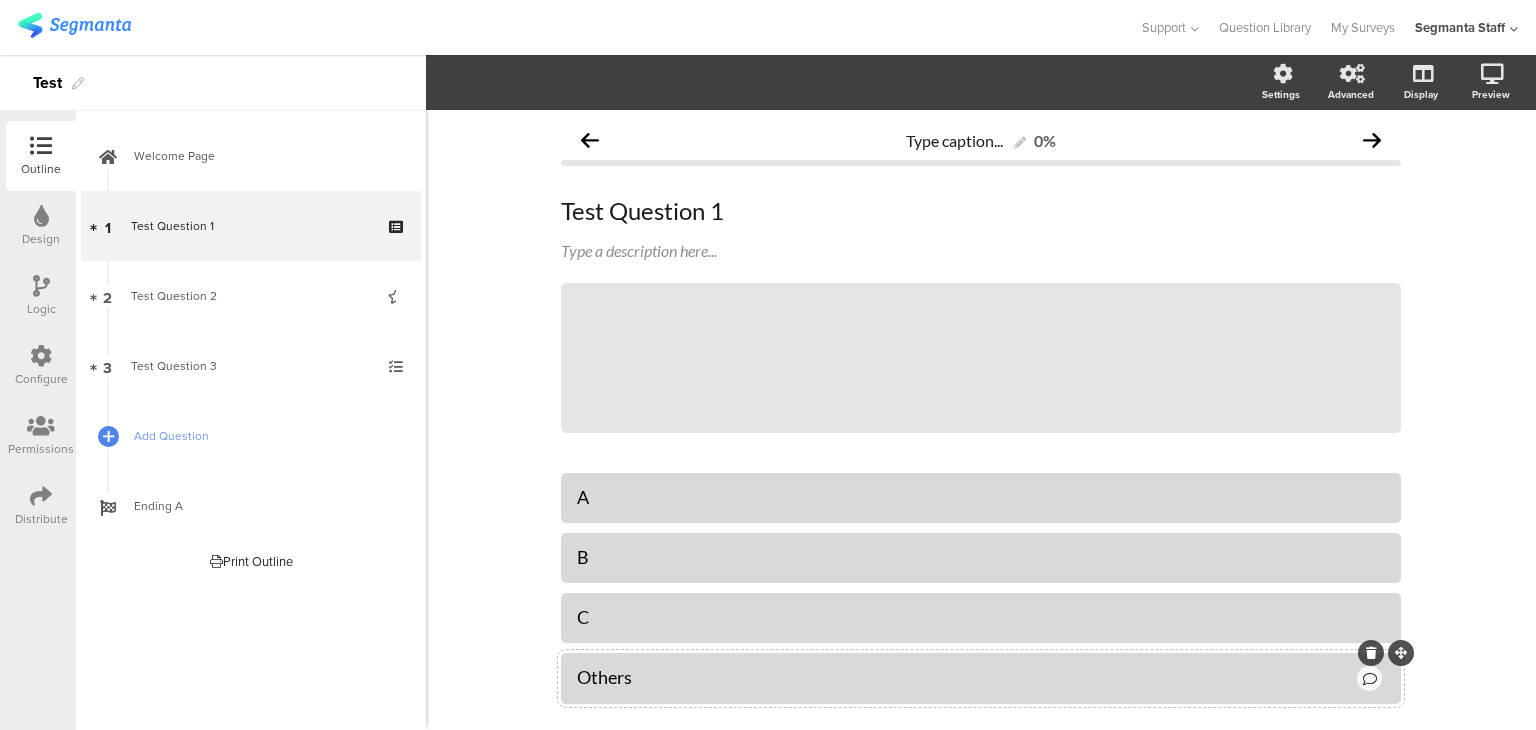 click on "Others" at bounding box center [981, 497] 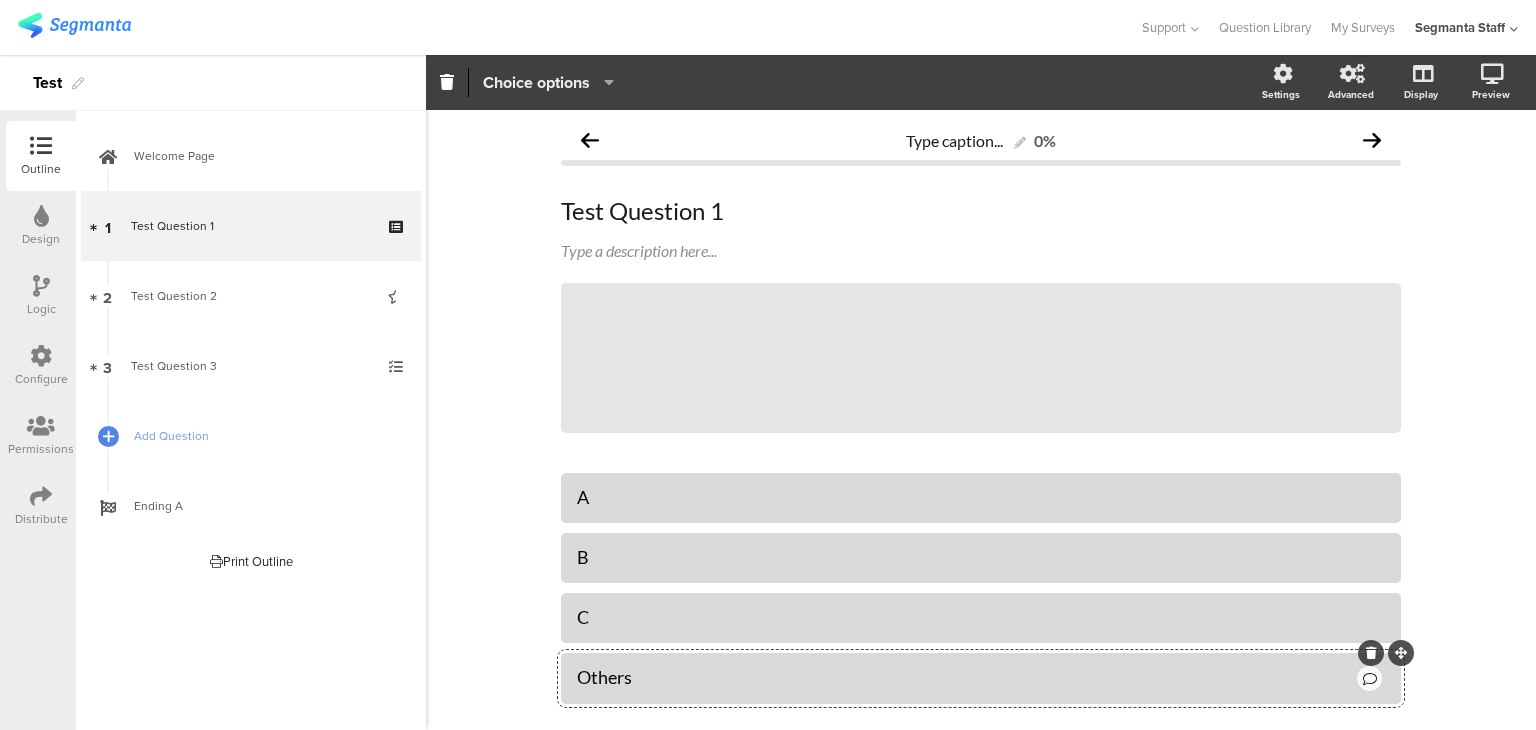 click on "Choice options" at bounding box center [536, 82] 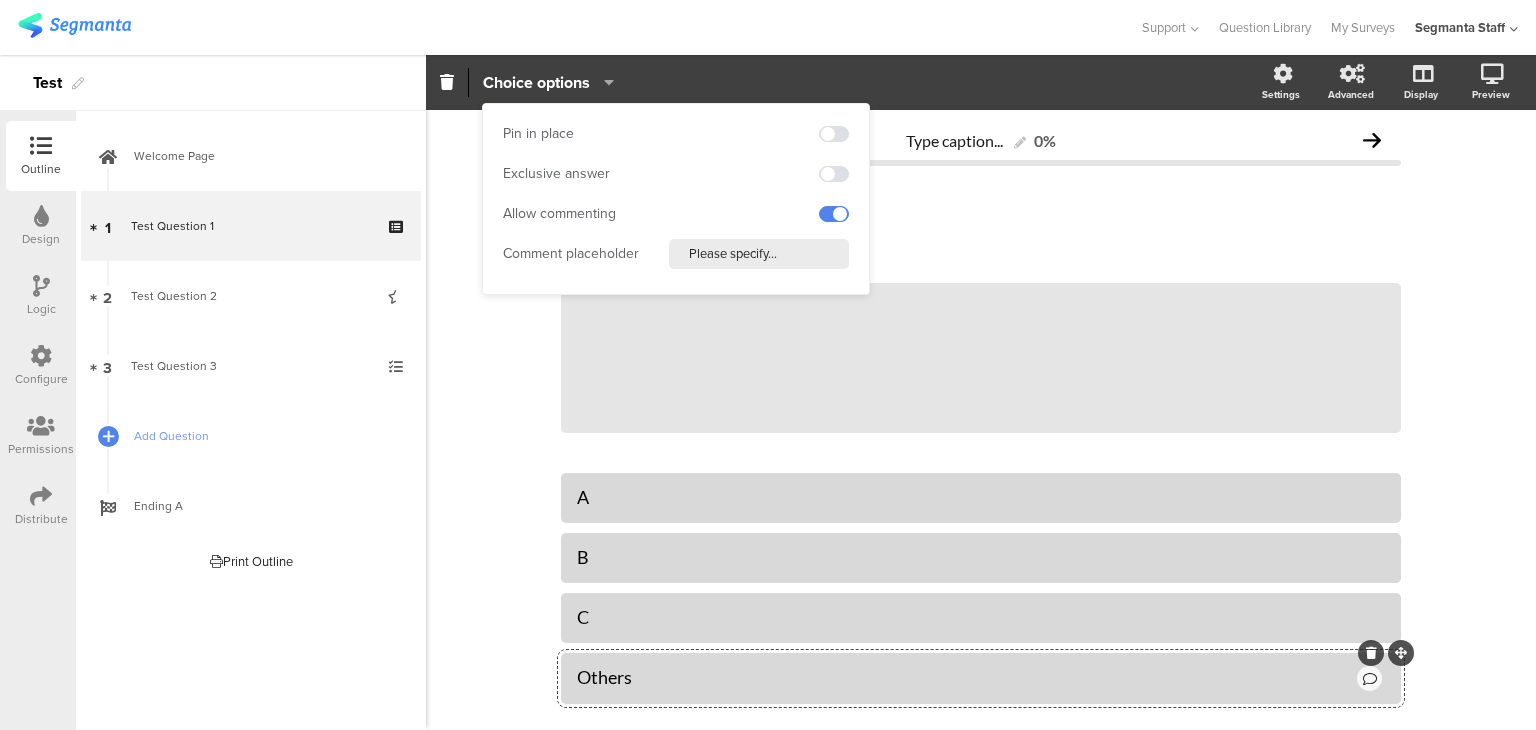 click on "Configure" at bounding box center [41, 169] 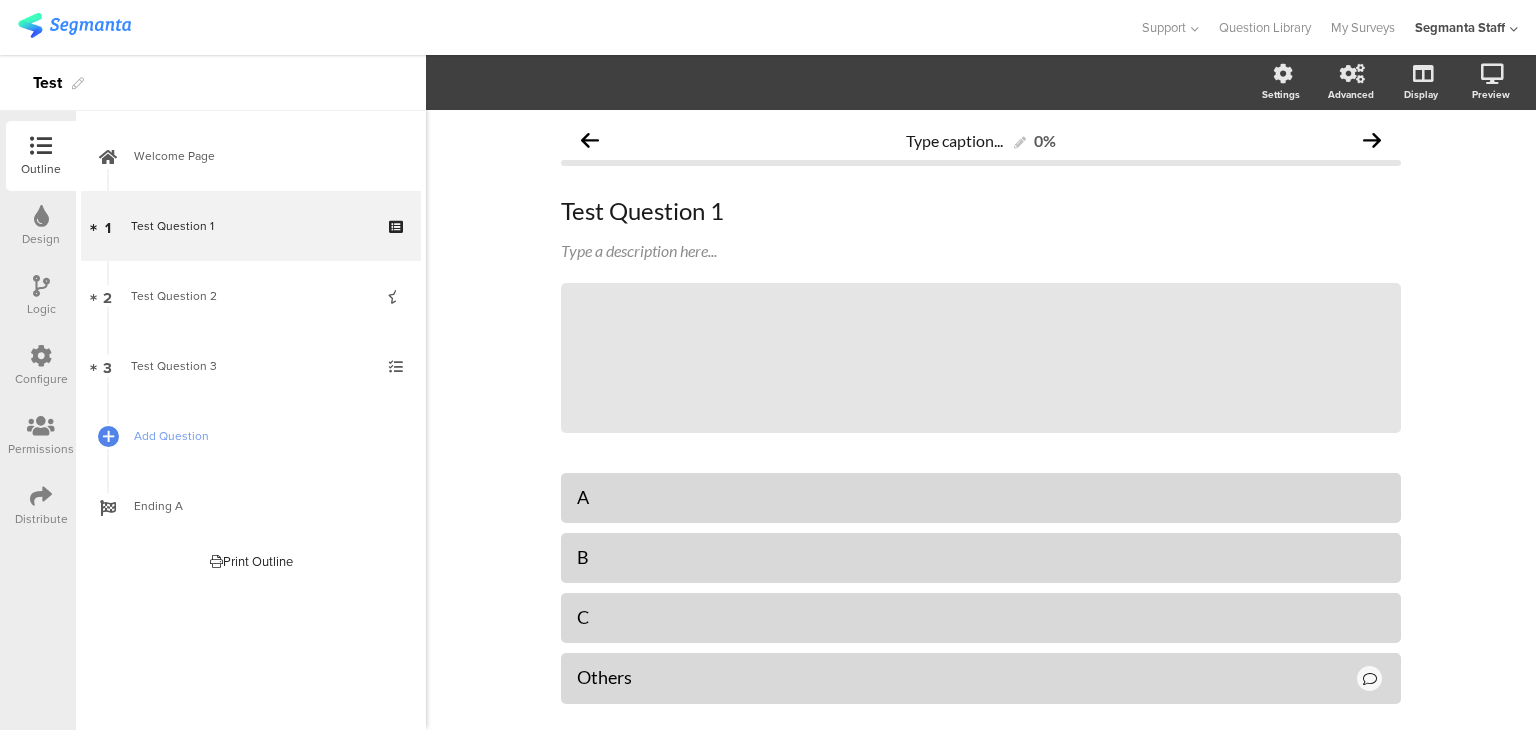 click at bounding box center [41, 356] 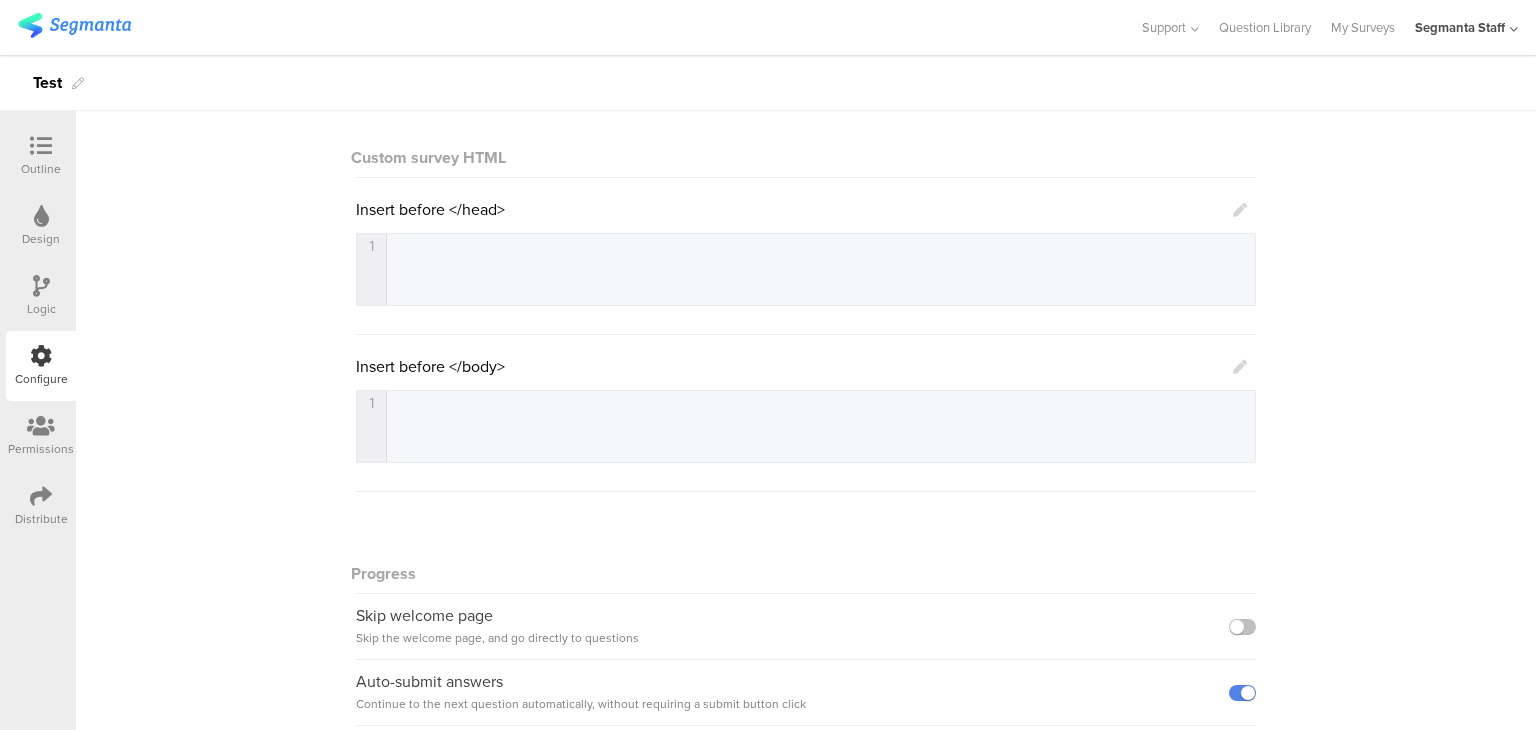 scroll, scrollTop: 400, scrollLeft: 0, axis: vertical 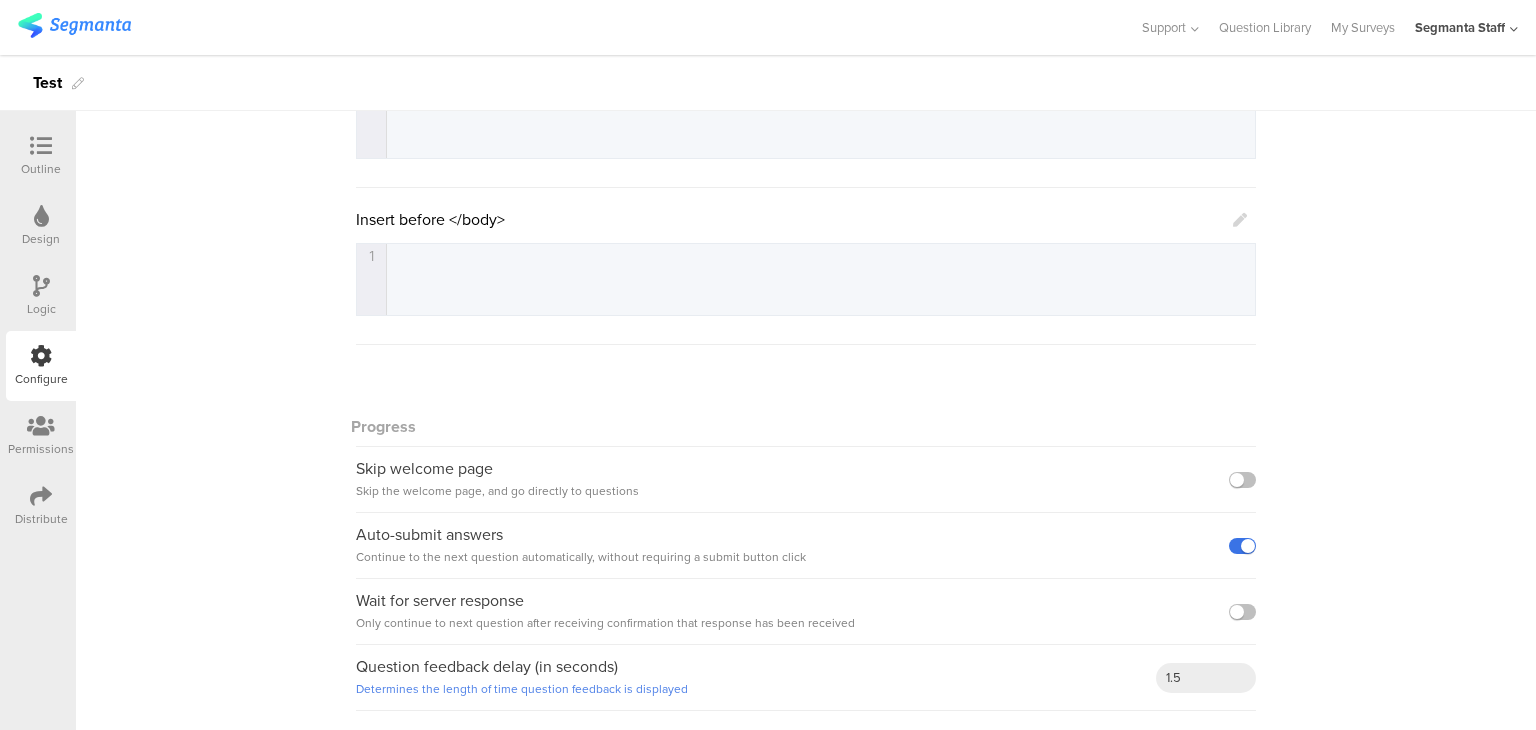 click at bounding box center [1242, 546] 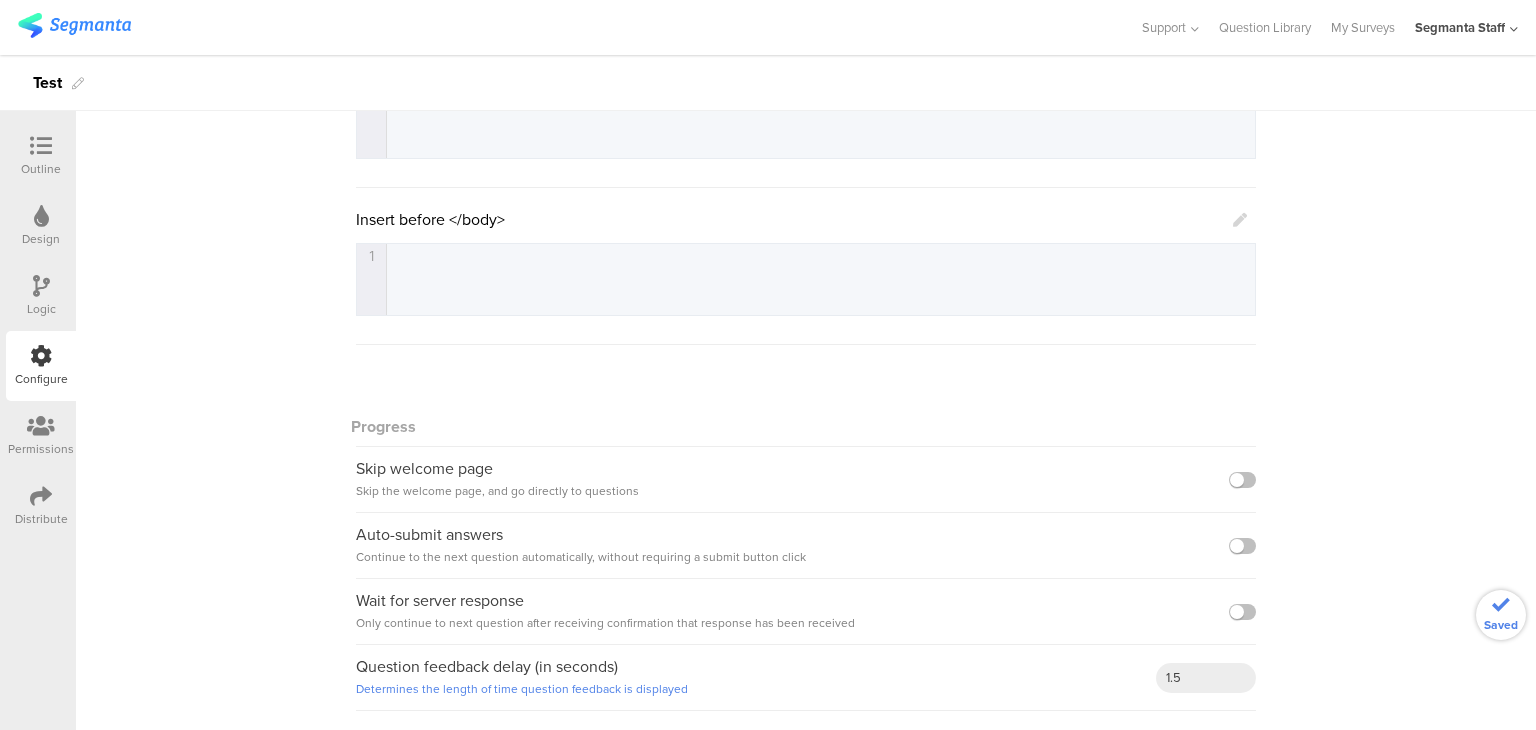 click on "Outline" at bounding box center (41, 169) 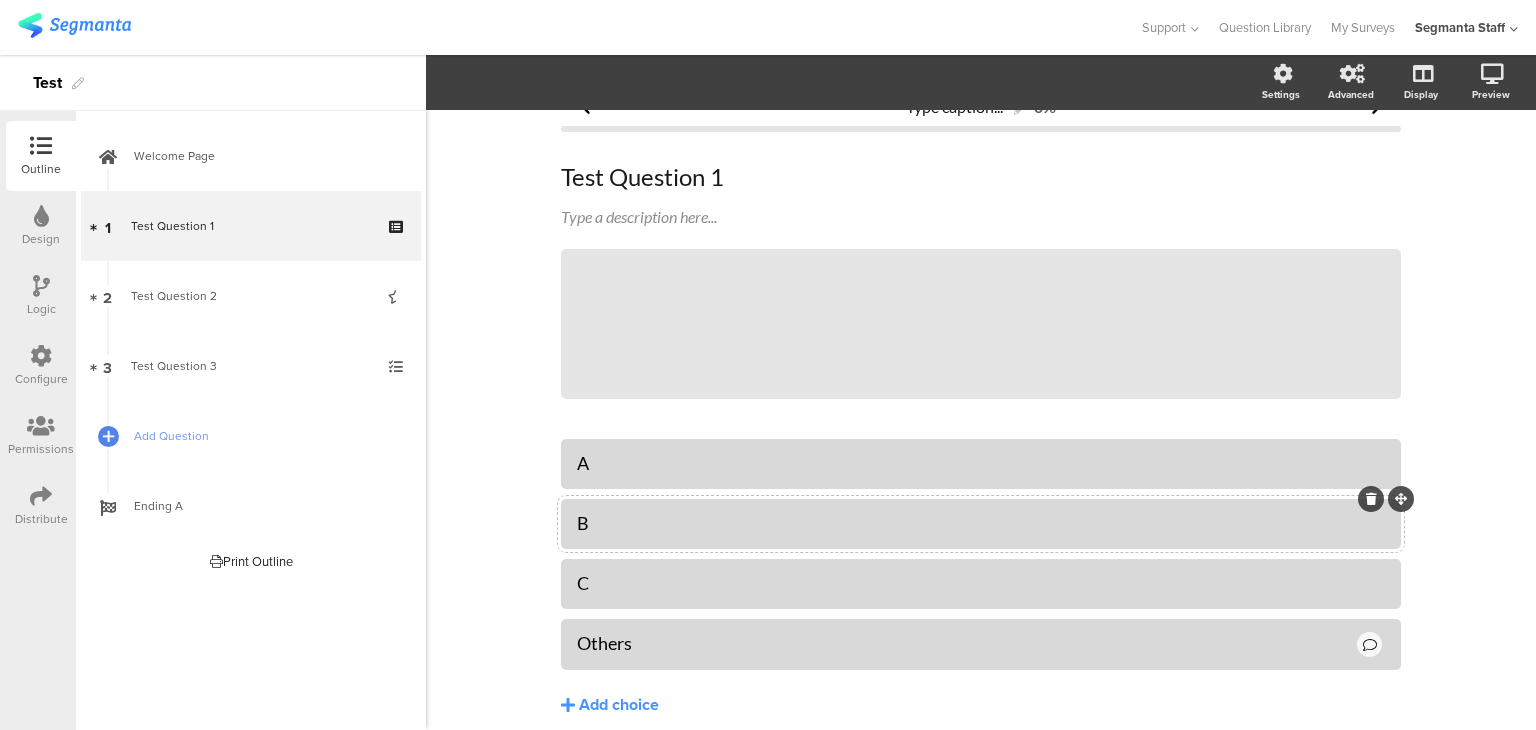 scroll, scrollTop: 0, scrollLeft: 0, axis: both 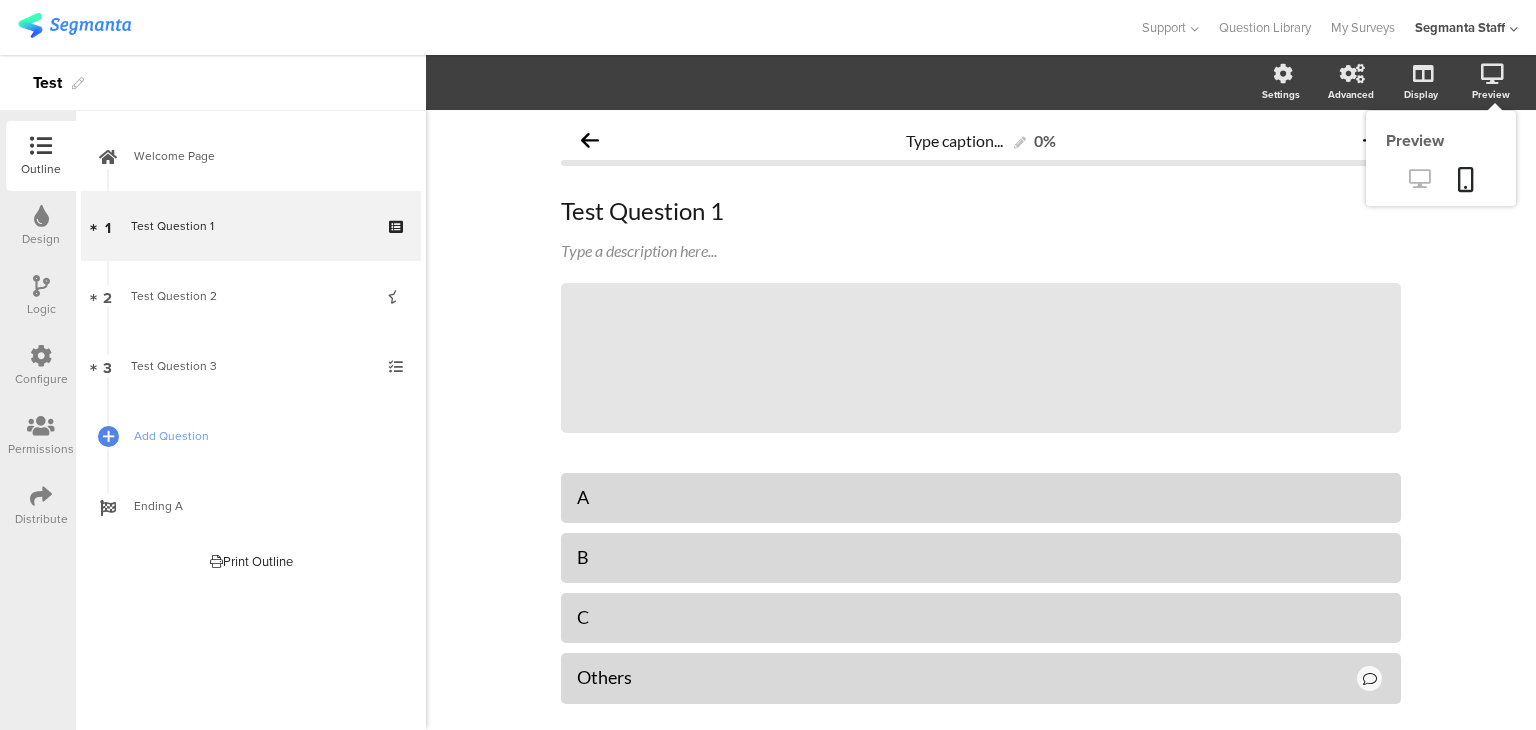 click at bounding box center (1419, 178) 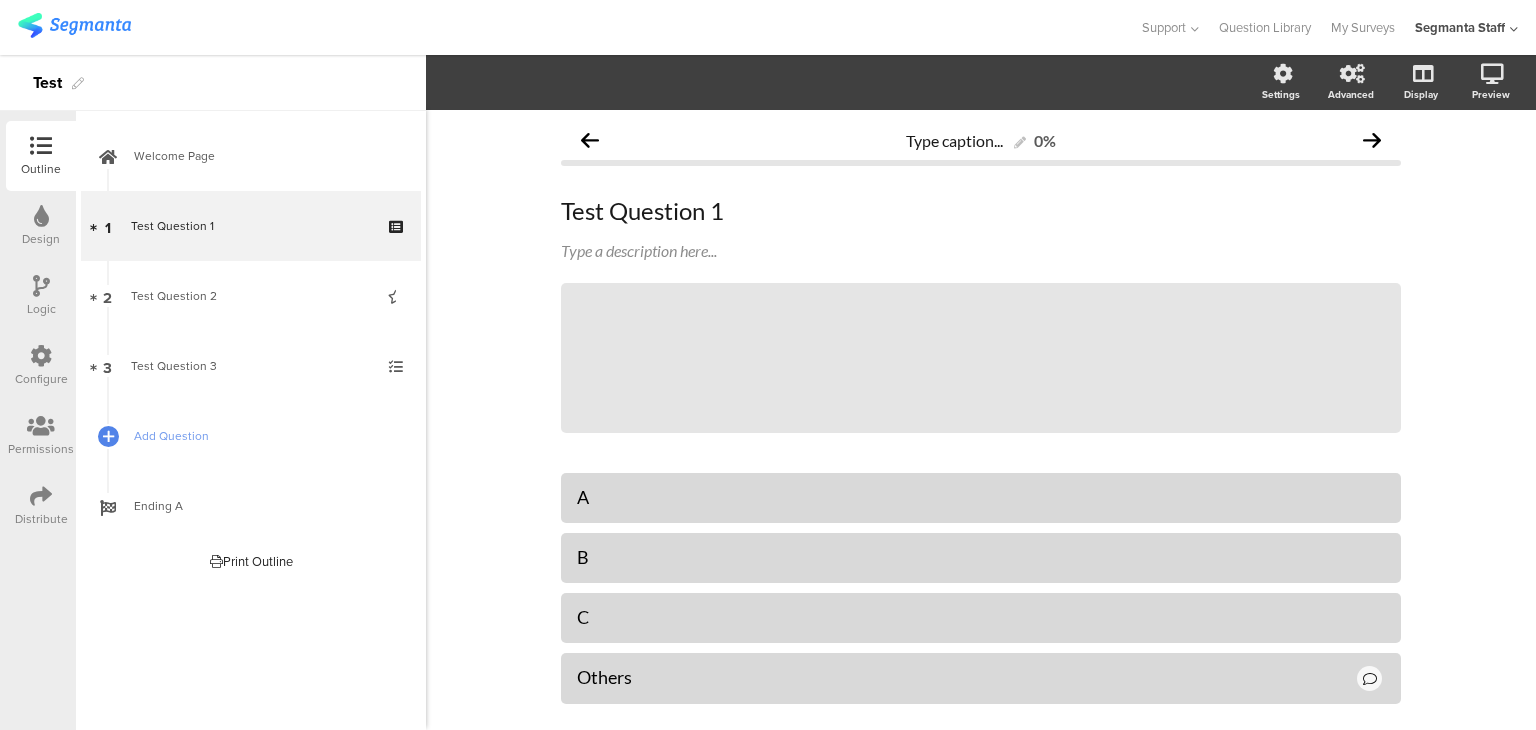 click at bounding box center (41, 356) 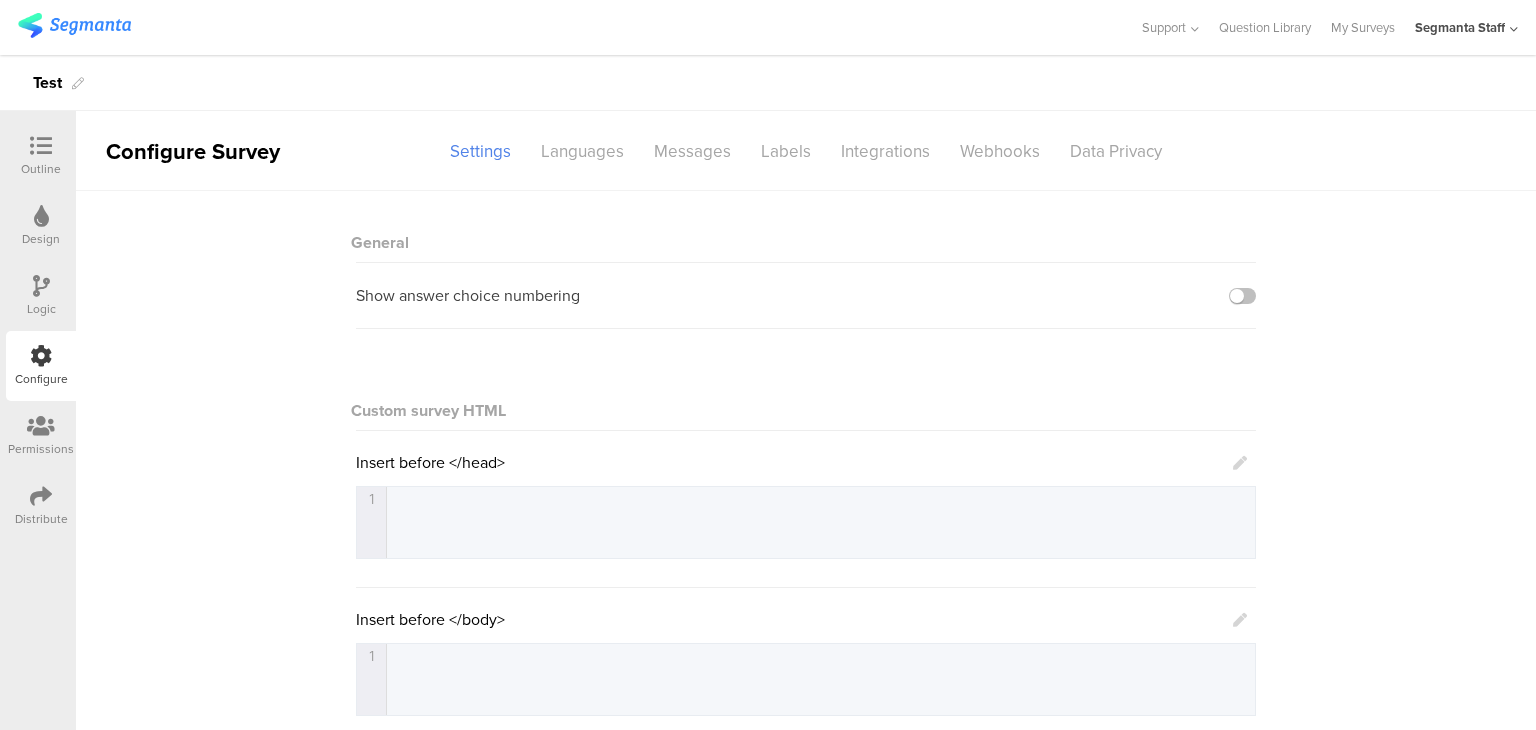 scroll, scrollTop: 0, scrollLeft: 0, axis: both 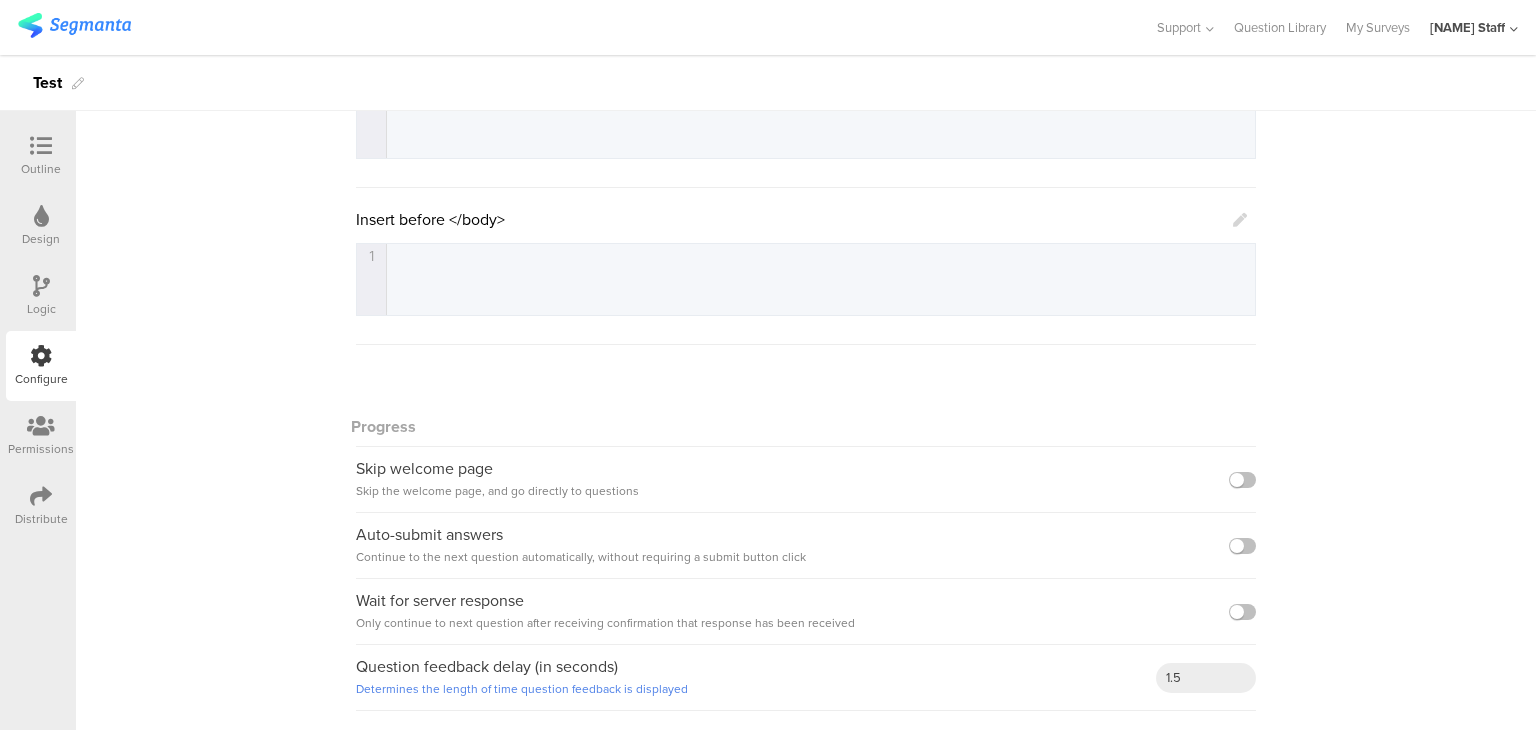 click on "Distribute" at bounding box center [41, 169] 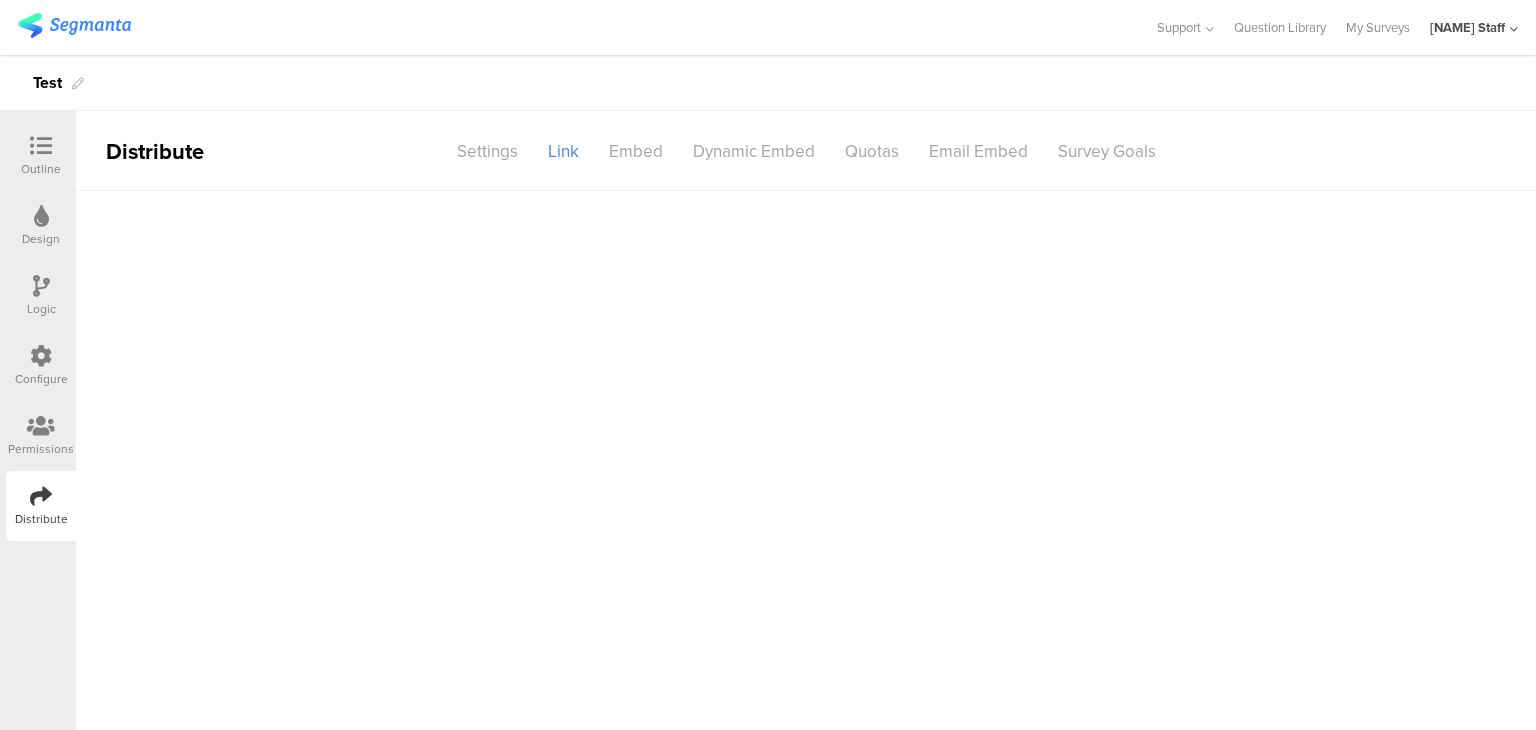 scroll, scrollTop: 0, scrollLeft: 0, axis: both 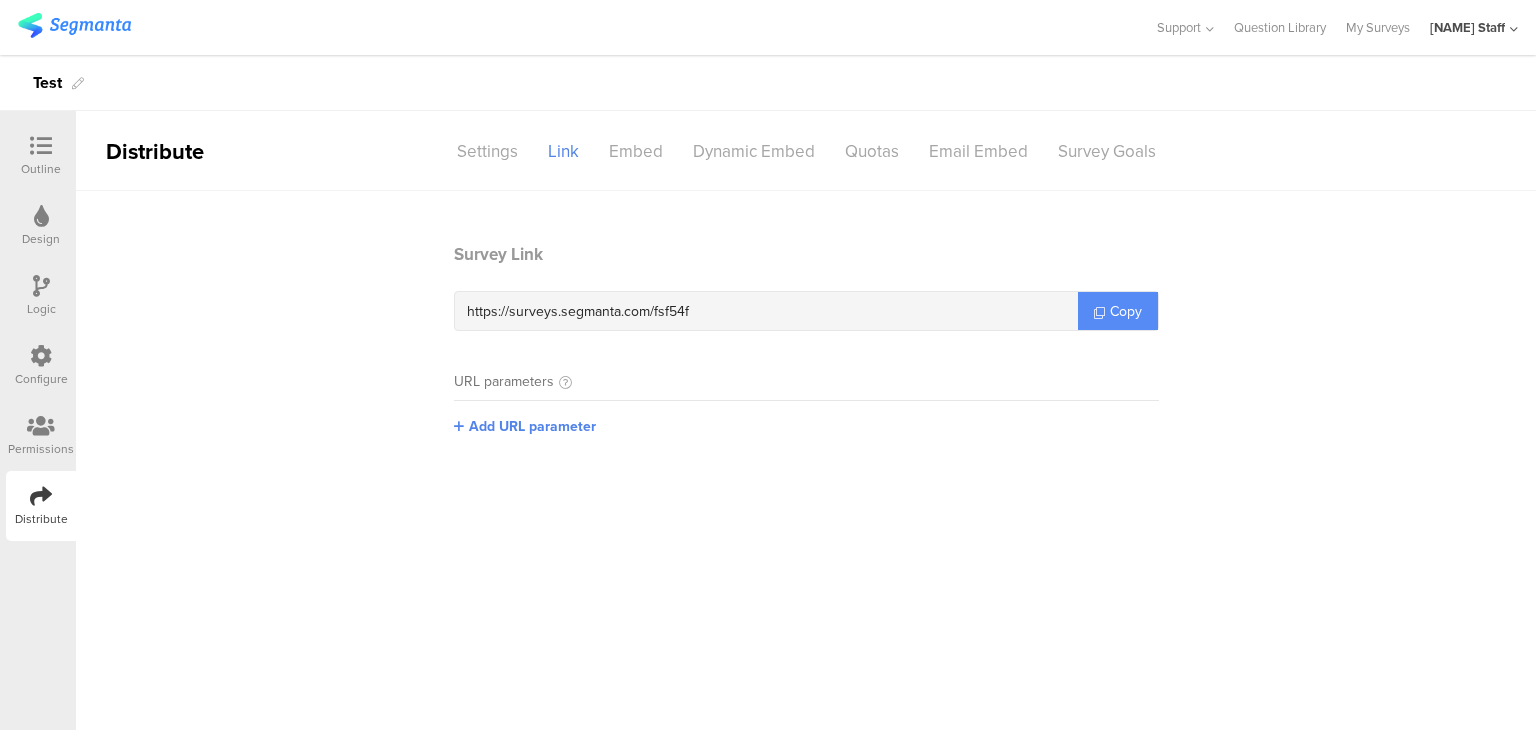 drag, startPoint x: 1106, startPoint y: 310, endPoint x: 1093, endPoint y: 313, distance: 13.341664 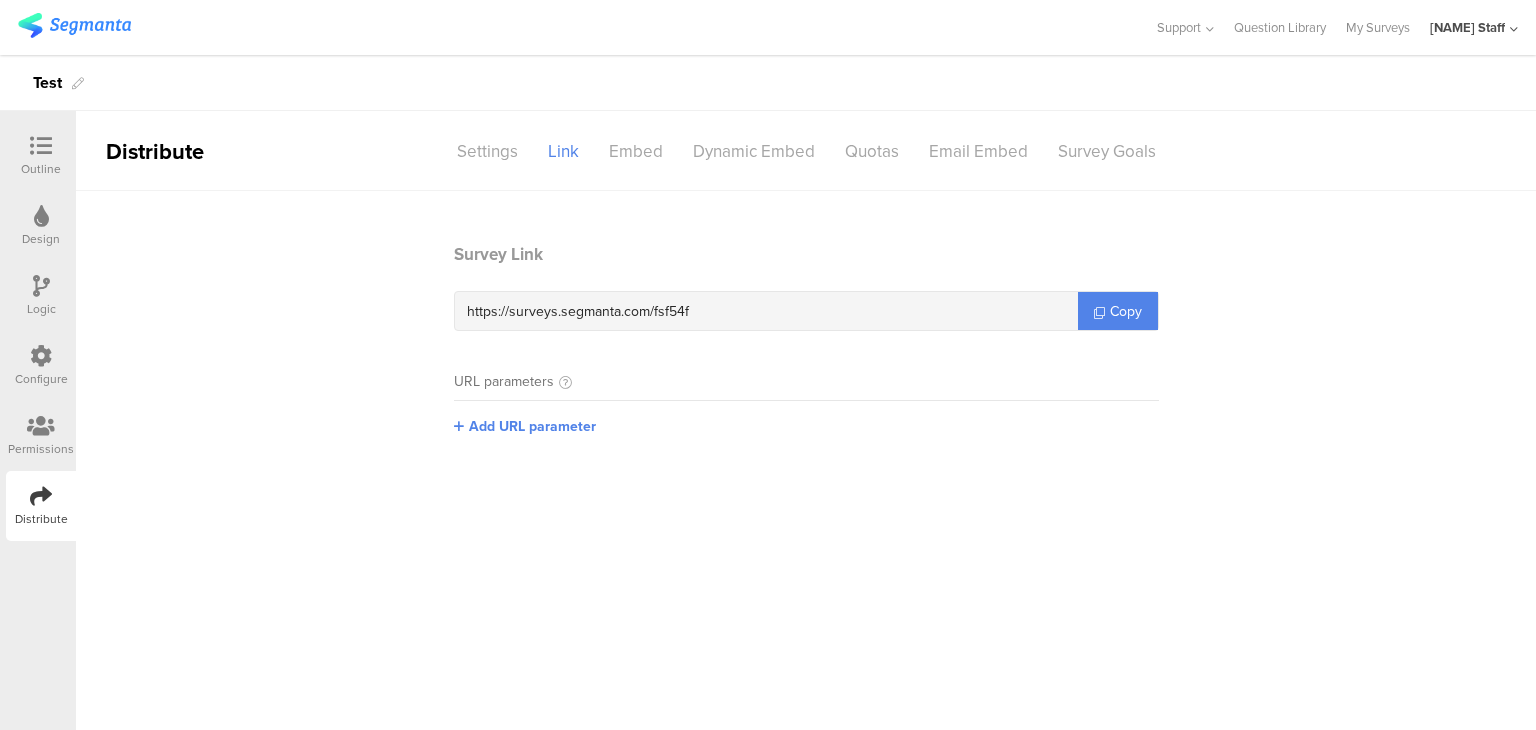 click at bounding box center (41, 356) 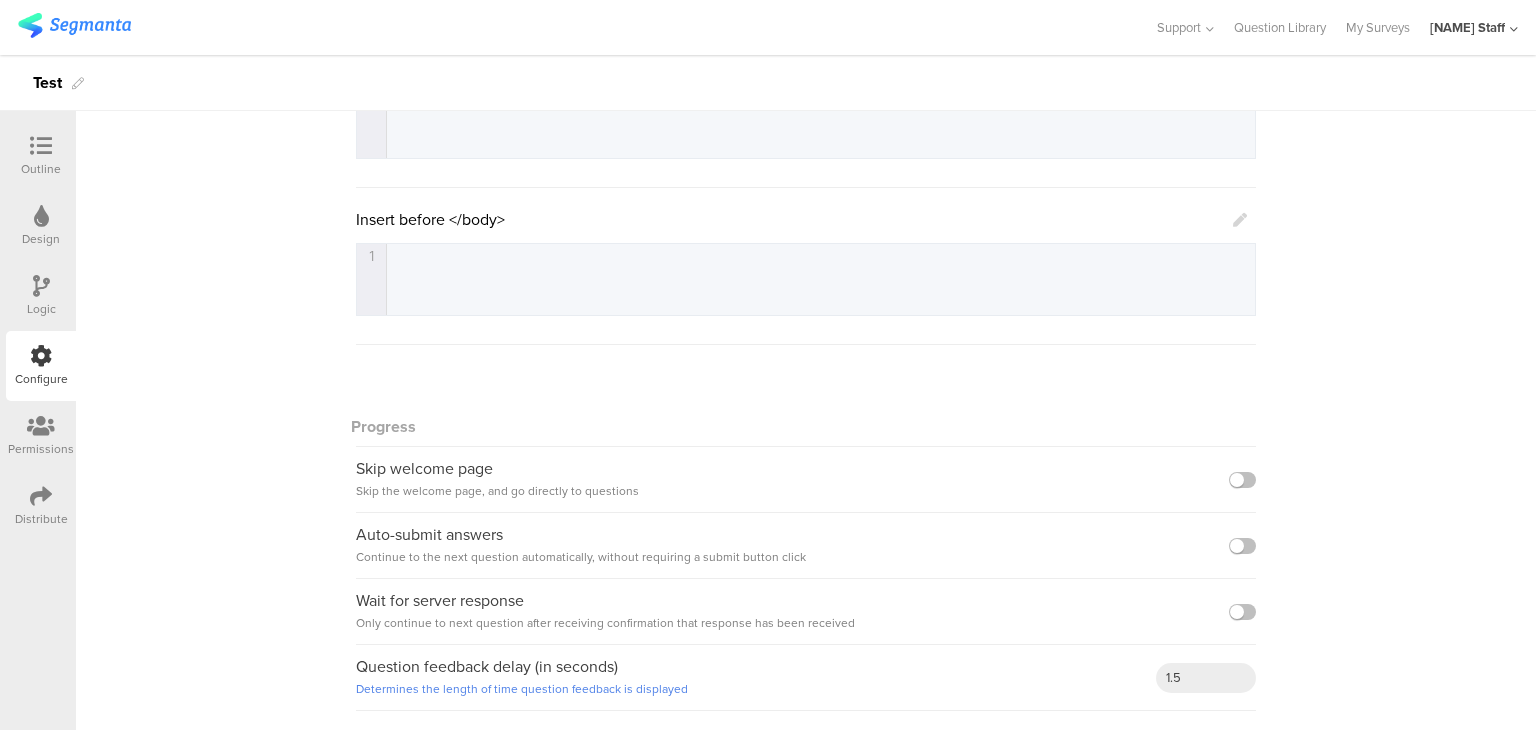 scroll, scrollTop: 400, scrollLeft: 0, axis: vertical 